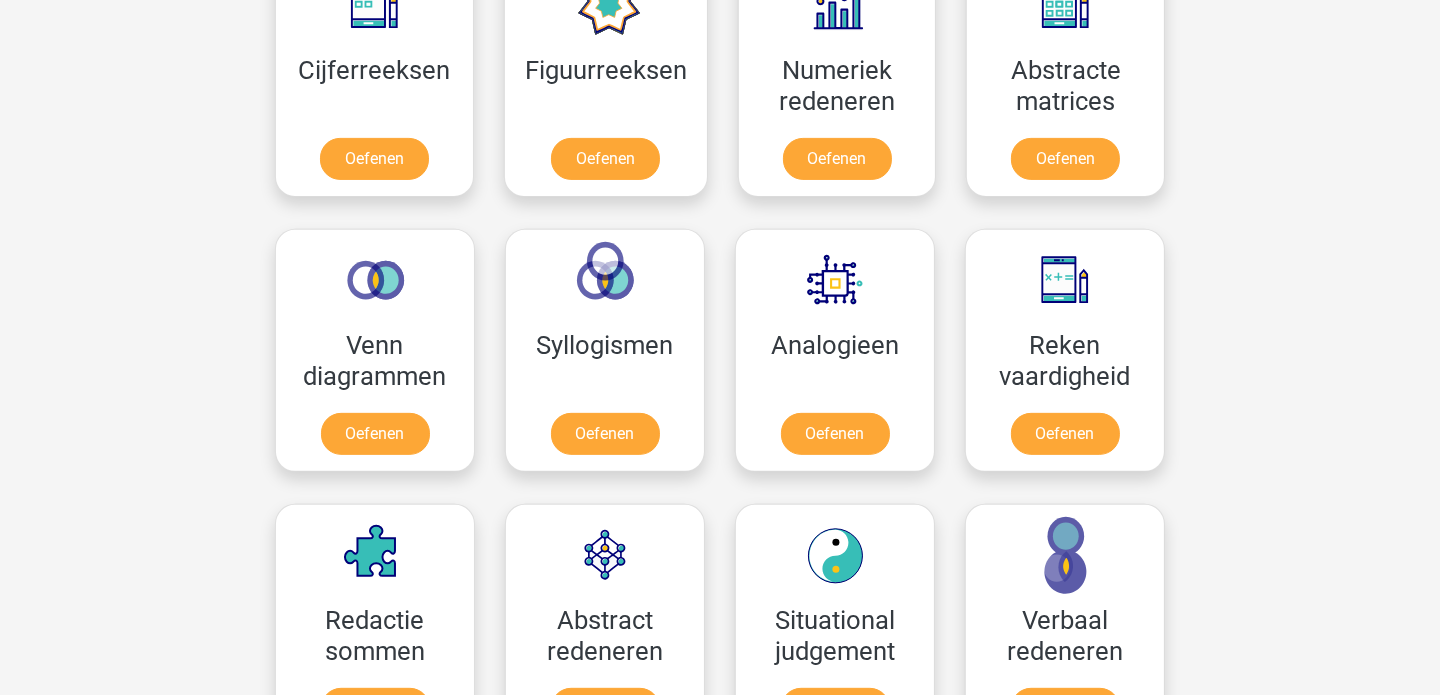 scroll, scrollTop: 1024, scrollLeft: 0, axis: vertical 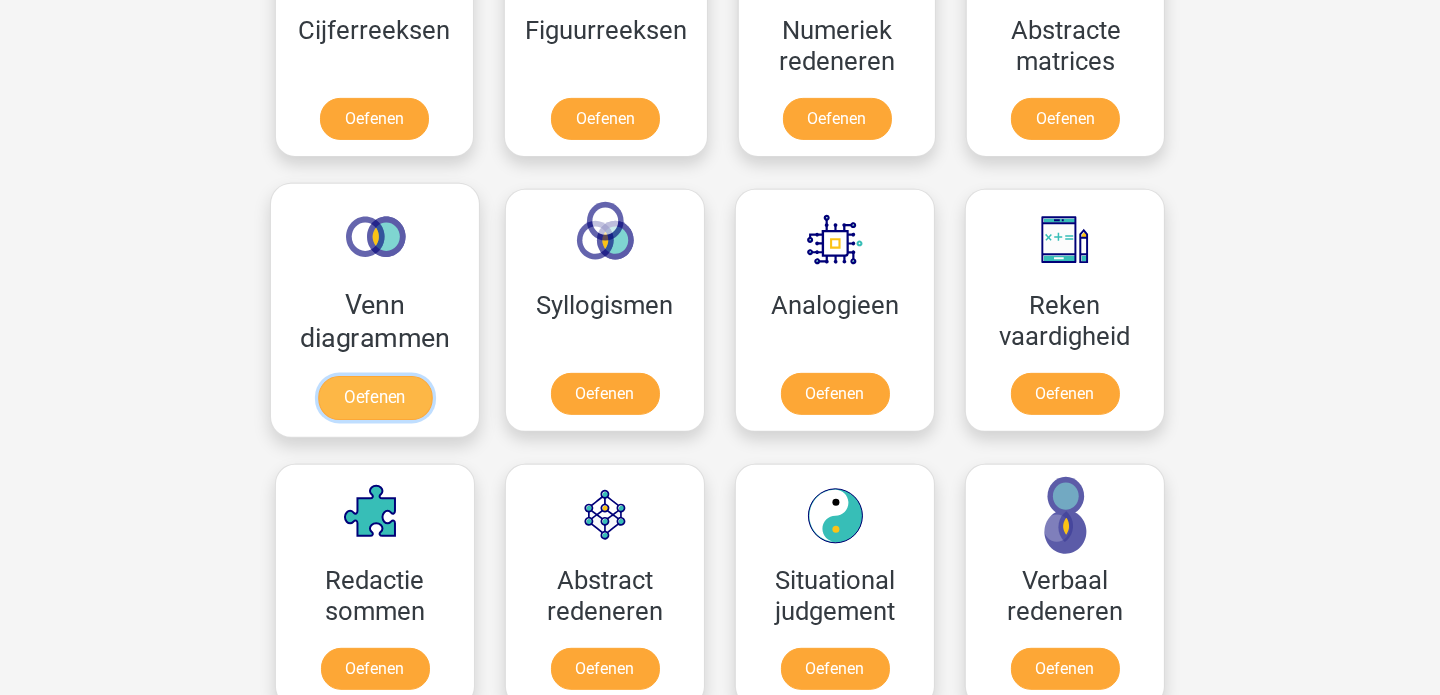 click on "Oefenen" at bounding box center (375, 398) 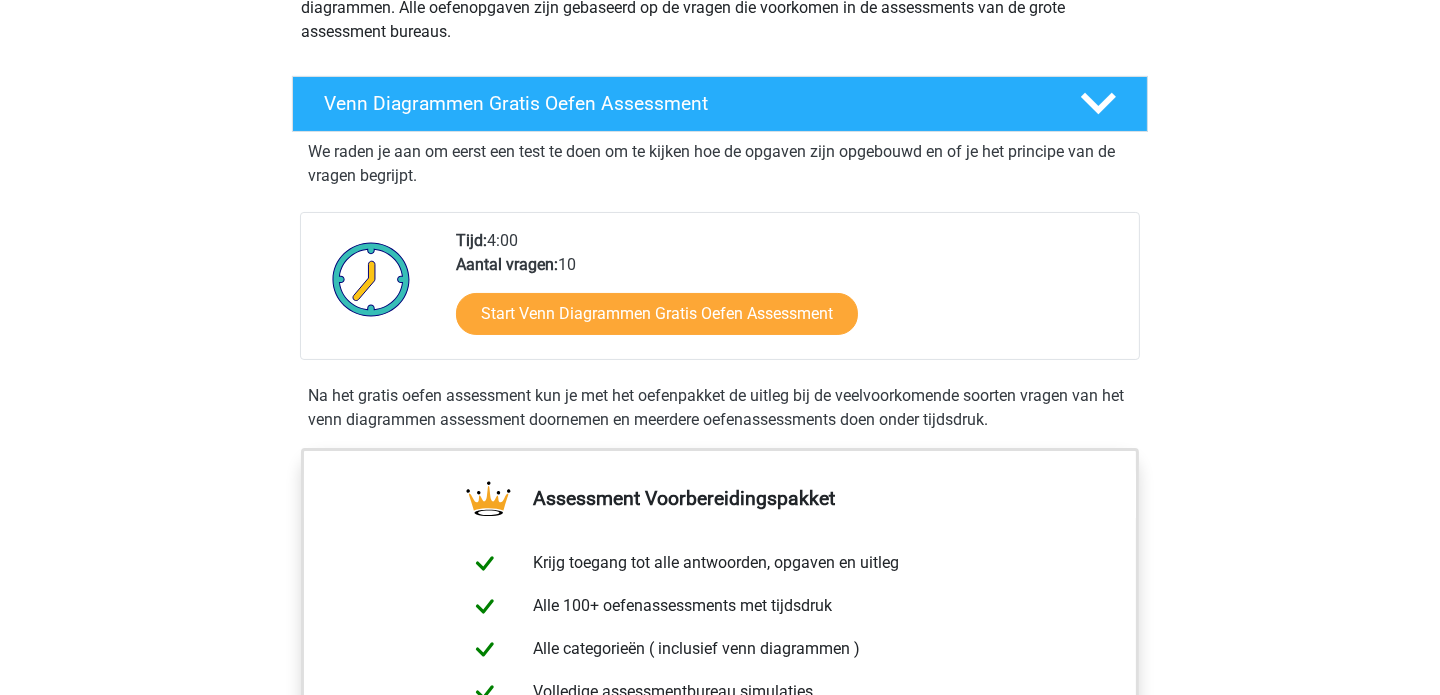 scroll, scrollTop: 275, scrollLeft: 0, axis: vertical 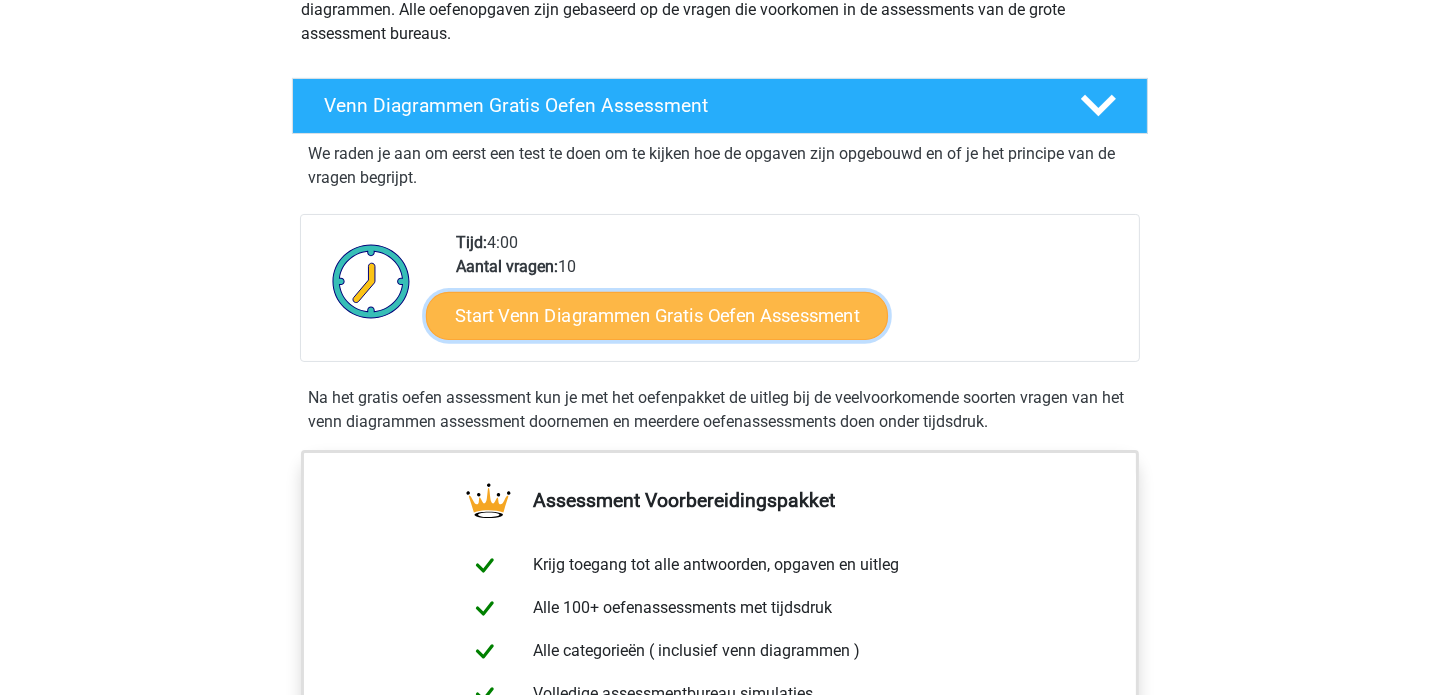 click on "Start Venn Diagrammen
Gratis Oefen Assessment" at bounding box center (657, 316) 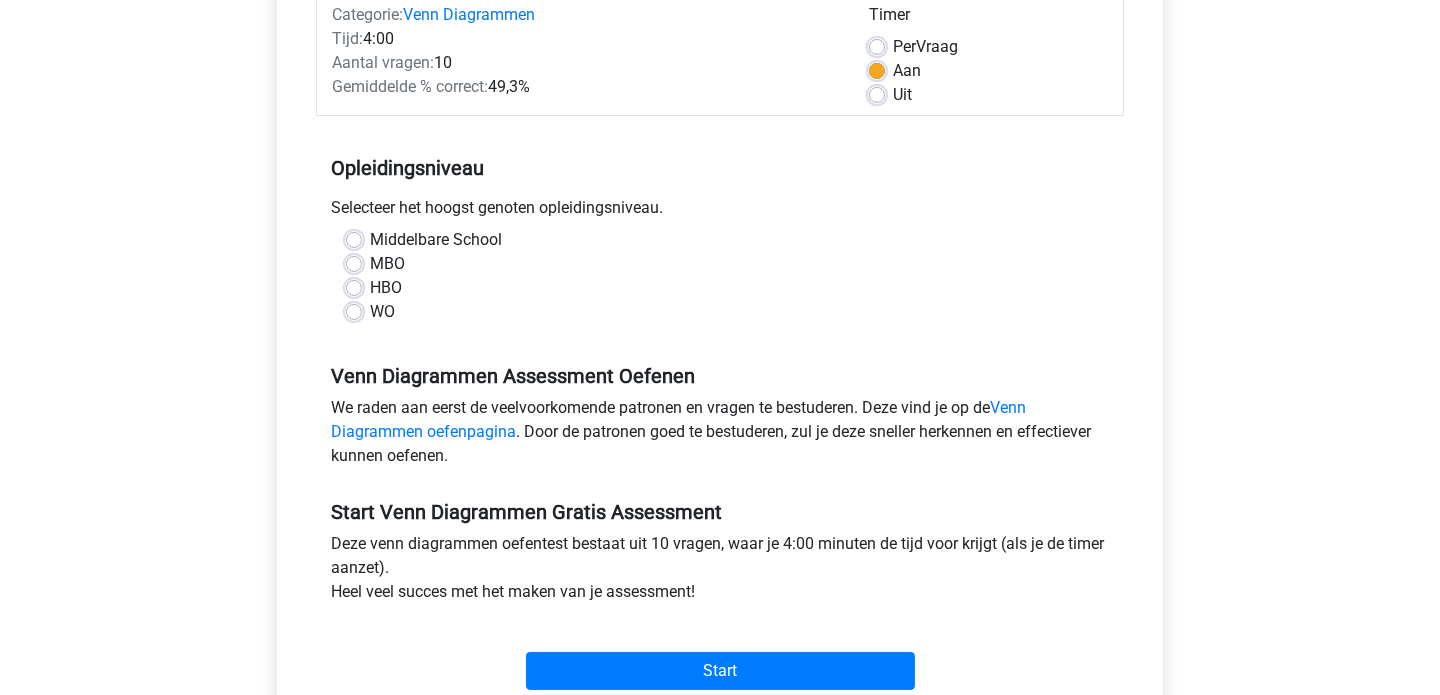 scroll, scrollTop: 275, scrollLeft: 0, axis: vertical 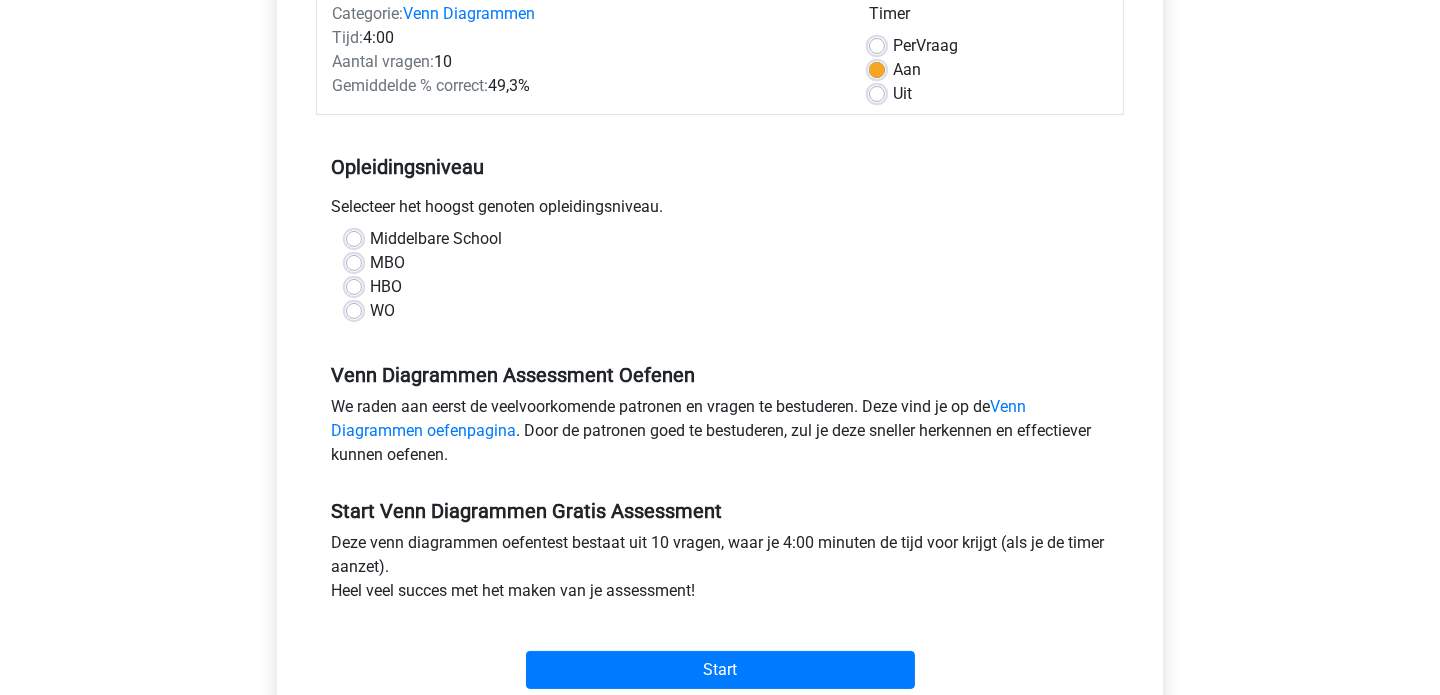 click on "MBO" at bounding box center [720, 263] 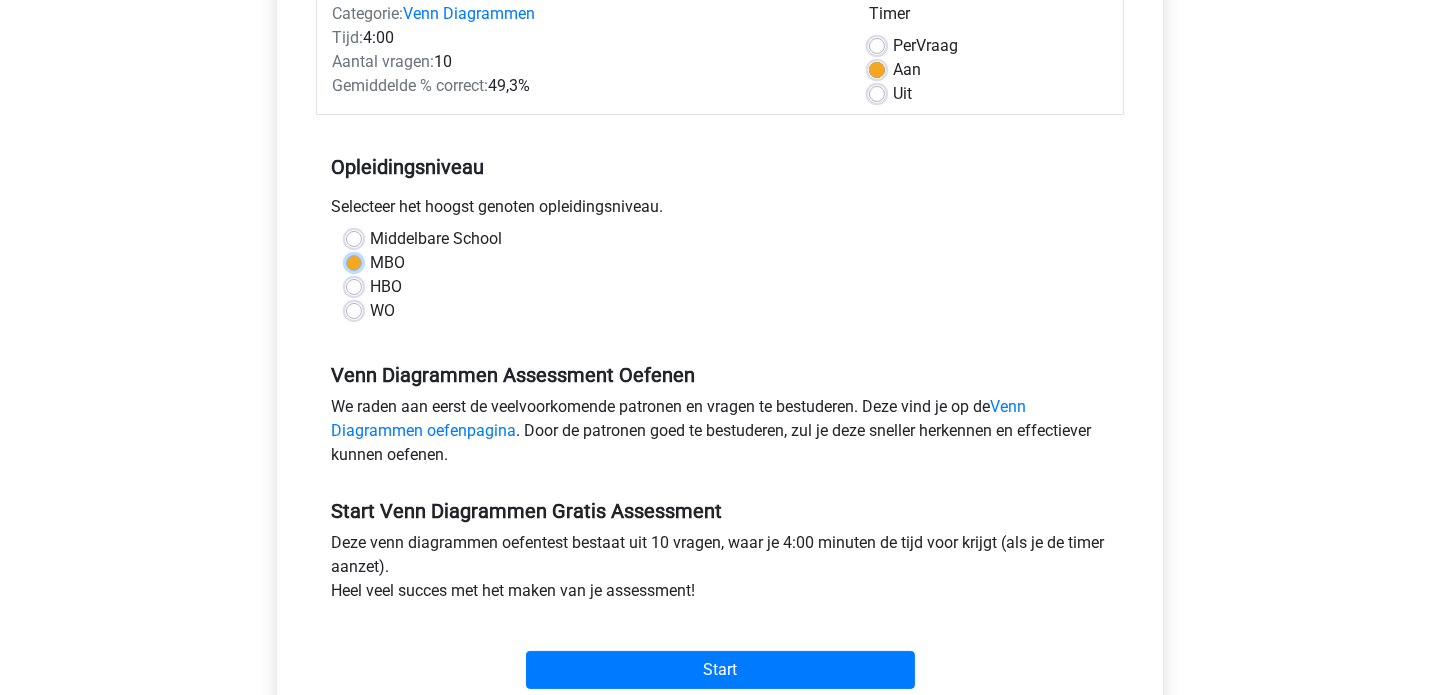 click on "MBO" at bounding box center (354, 261) 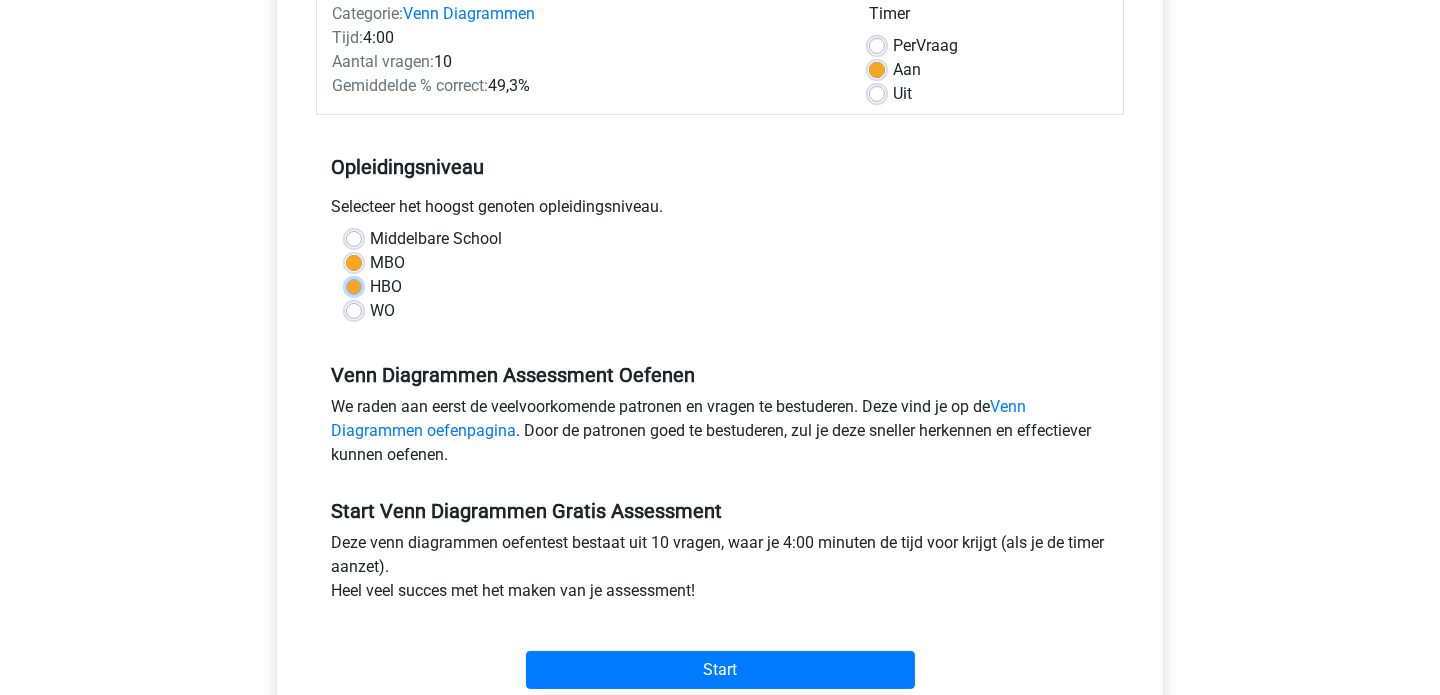 click on "HBO" at bounding box center [354, 285] 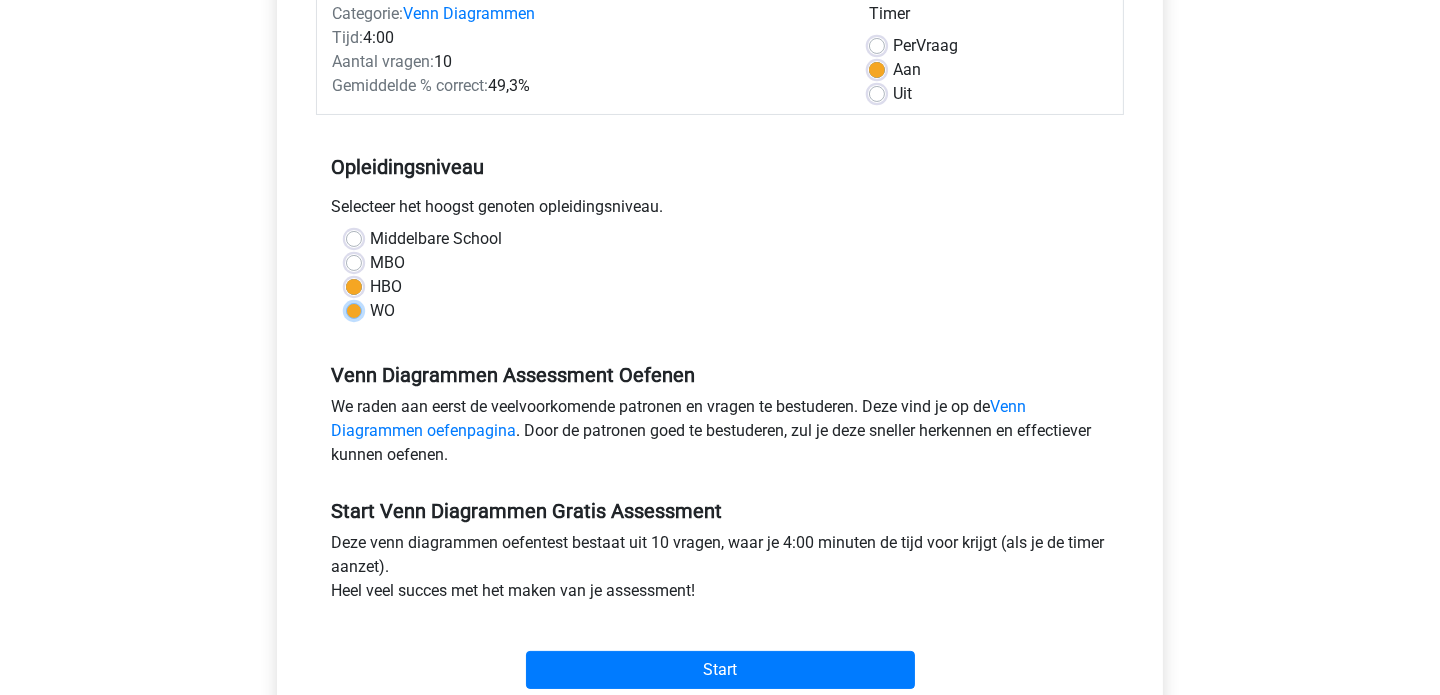 click on "WO" at bounding box center [354, 309] 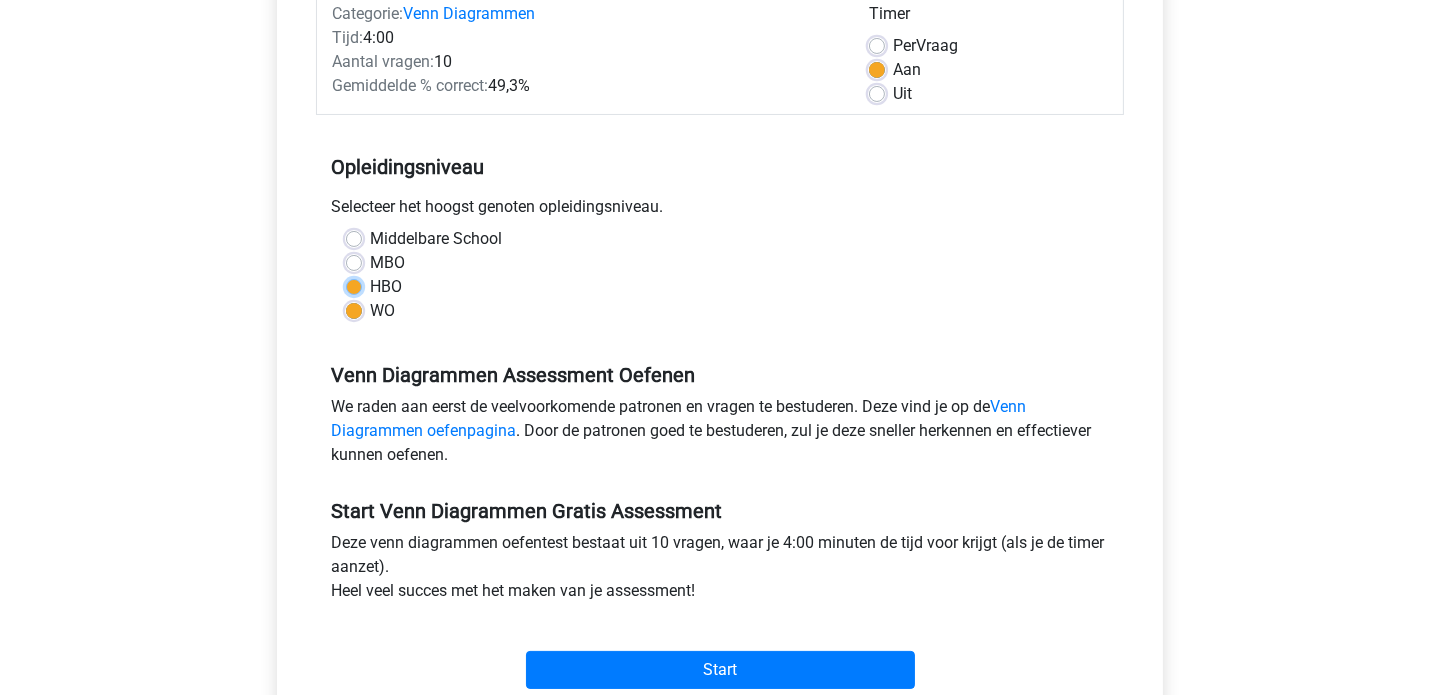 click on "HBO" at bounding box center (354, 285) 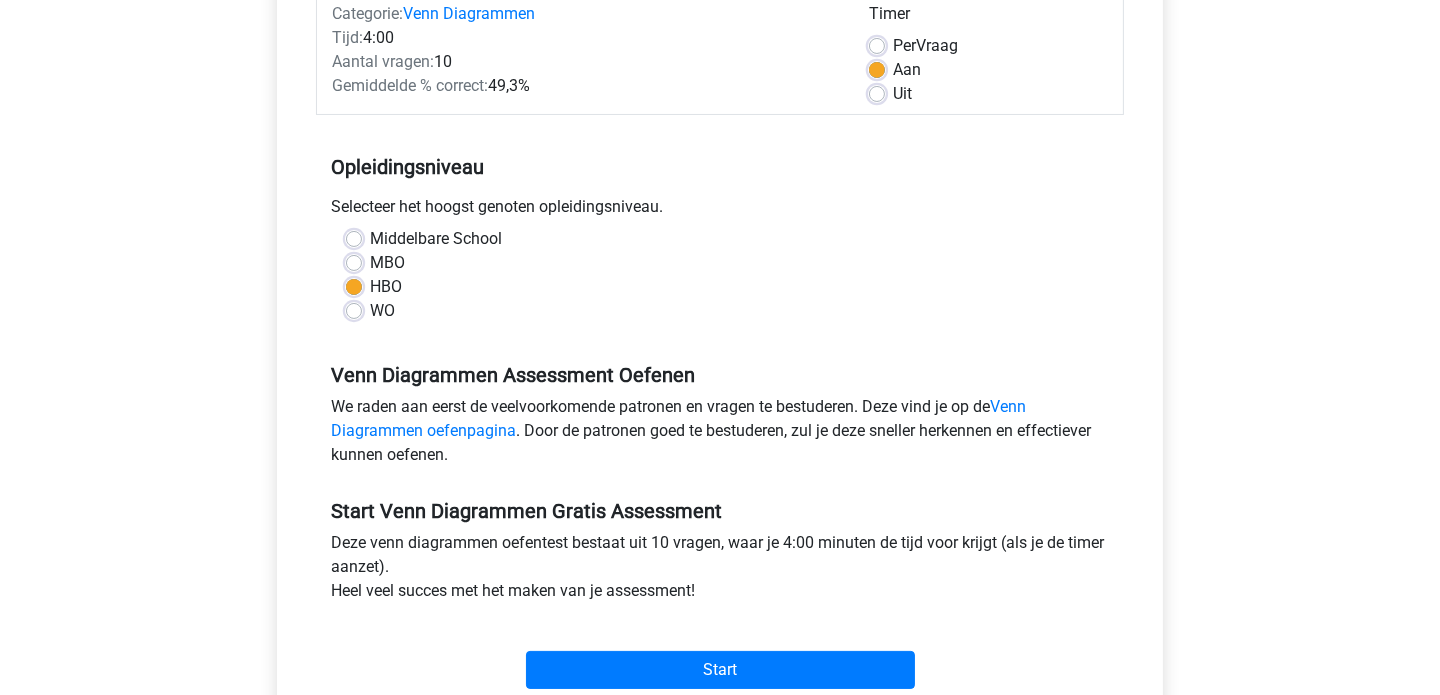 click on "MBO" at bounding box center (354, 261) 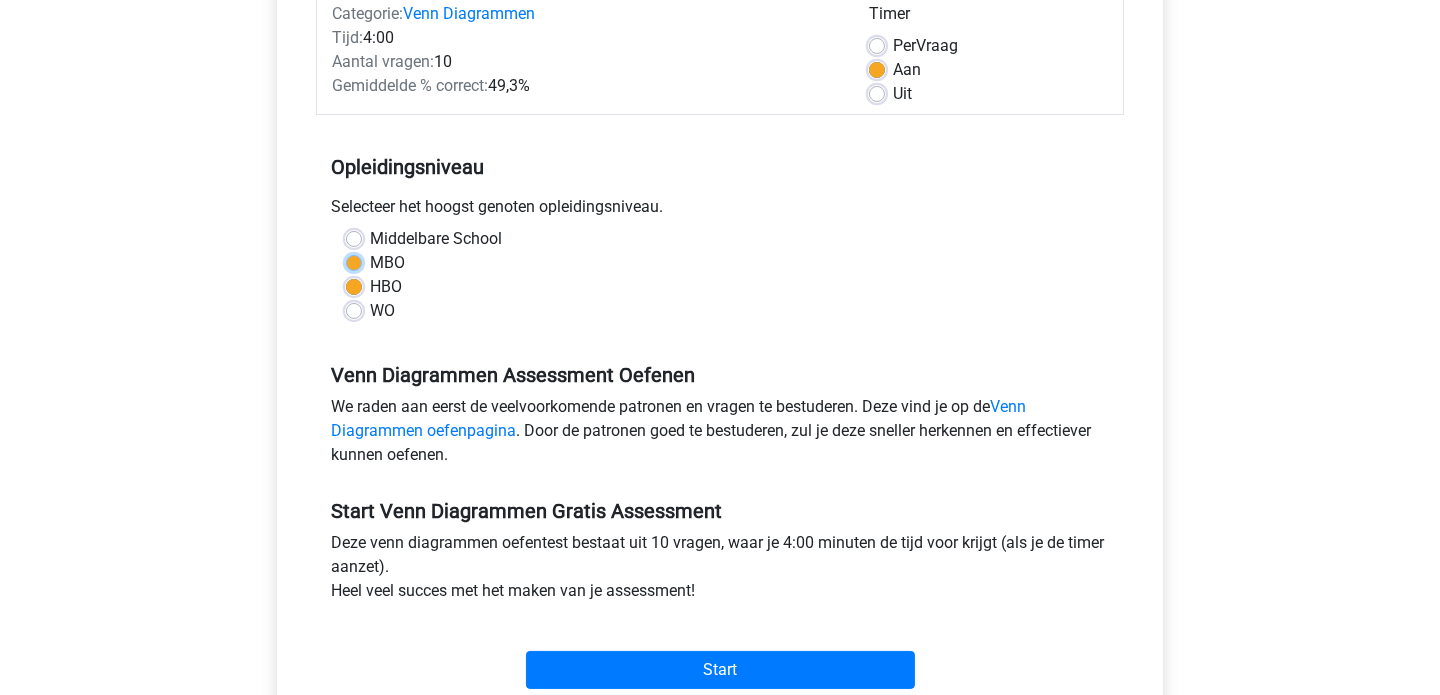 radio on "true" 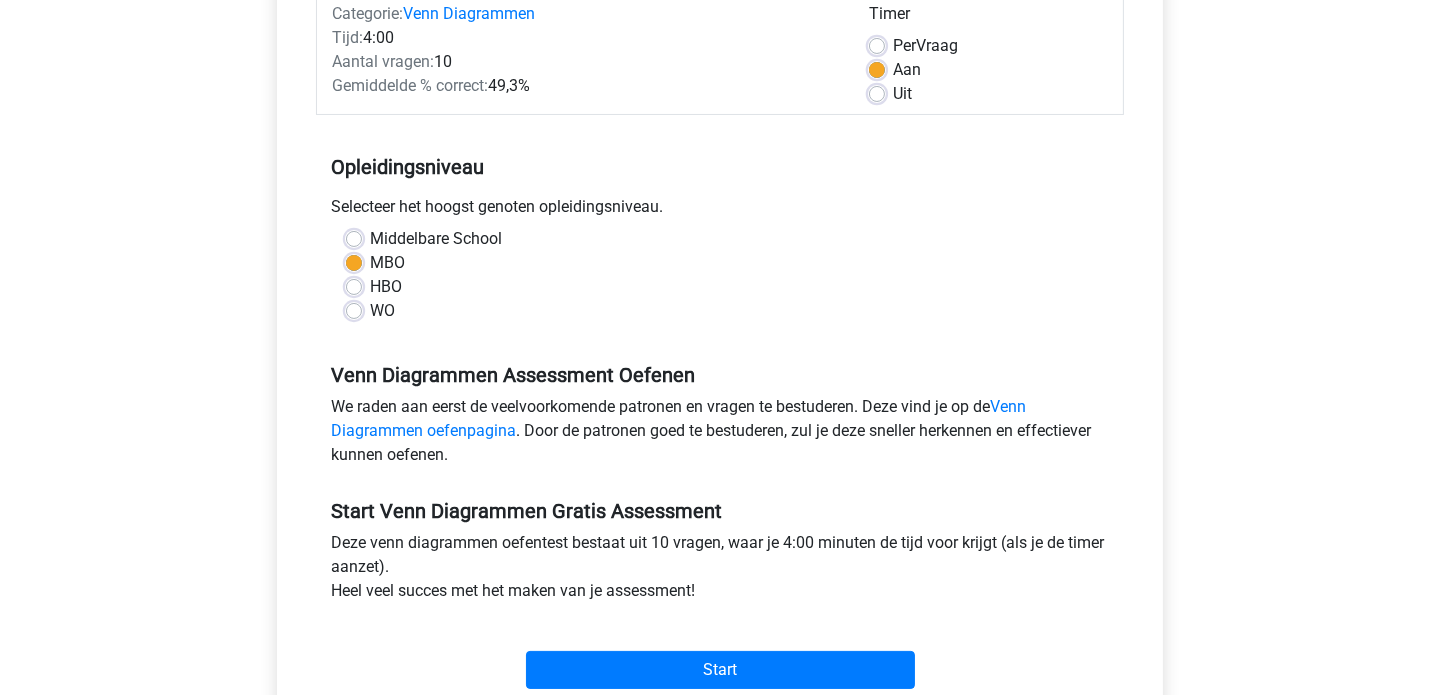 click on "Start
Venn Diagrammen
Gratis Assessment" at bounding box center [720, 511] 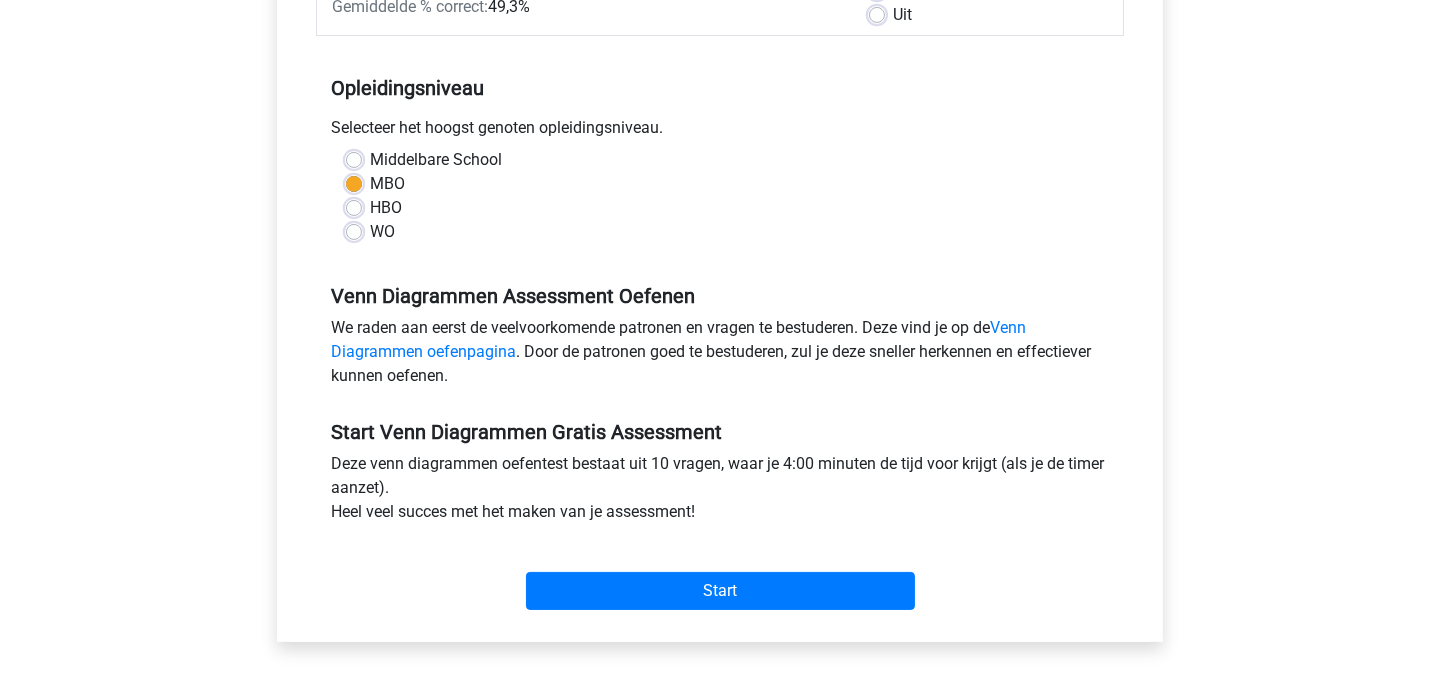 scroll, scrollTop: 393, scrollLeft: 0, axis: vertical 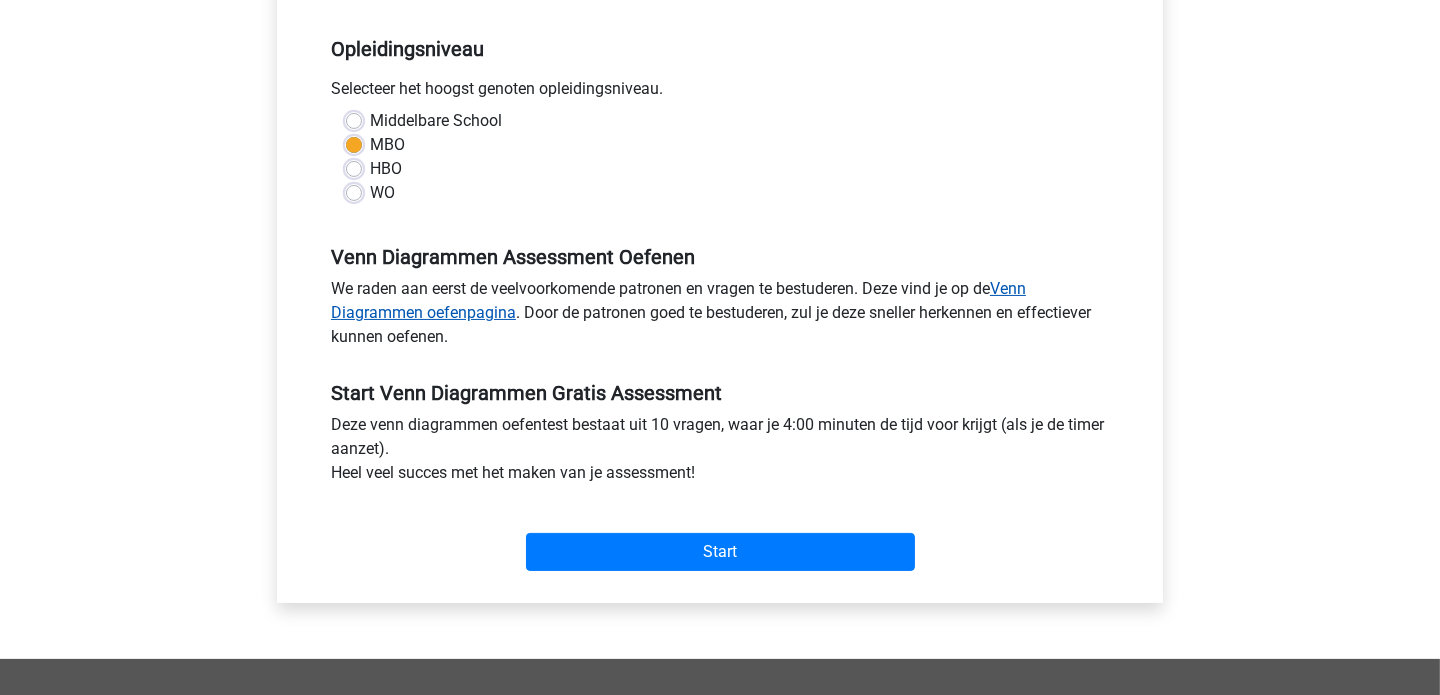 click on "Venn Diagrammen
oefenpagina" at bounding box center [678, 300] 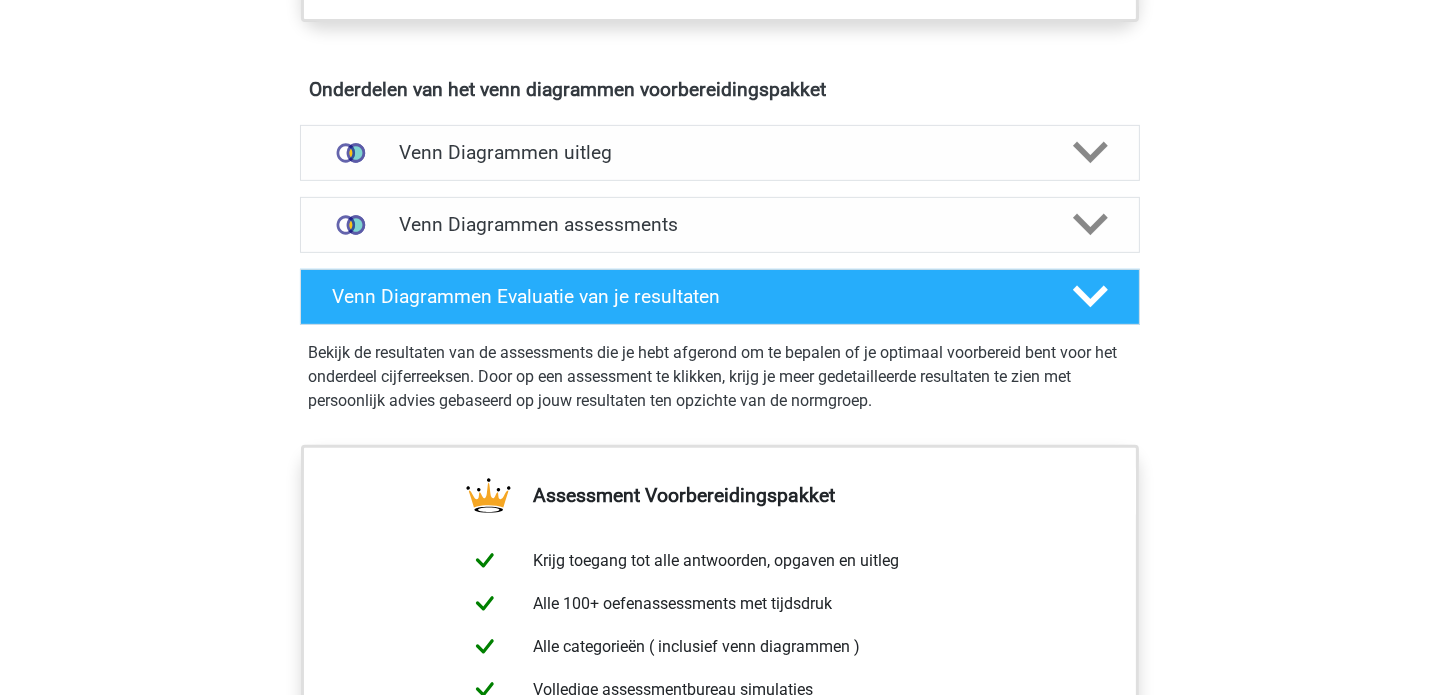 scroll, scrollTop: 1142, scrollLeft: 0, axis: vertical 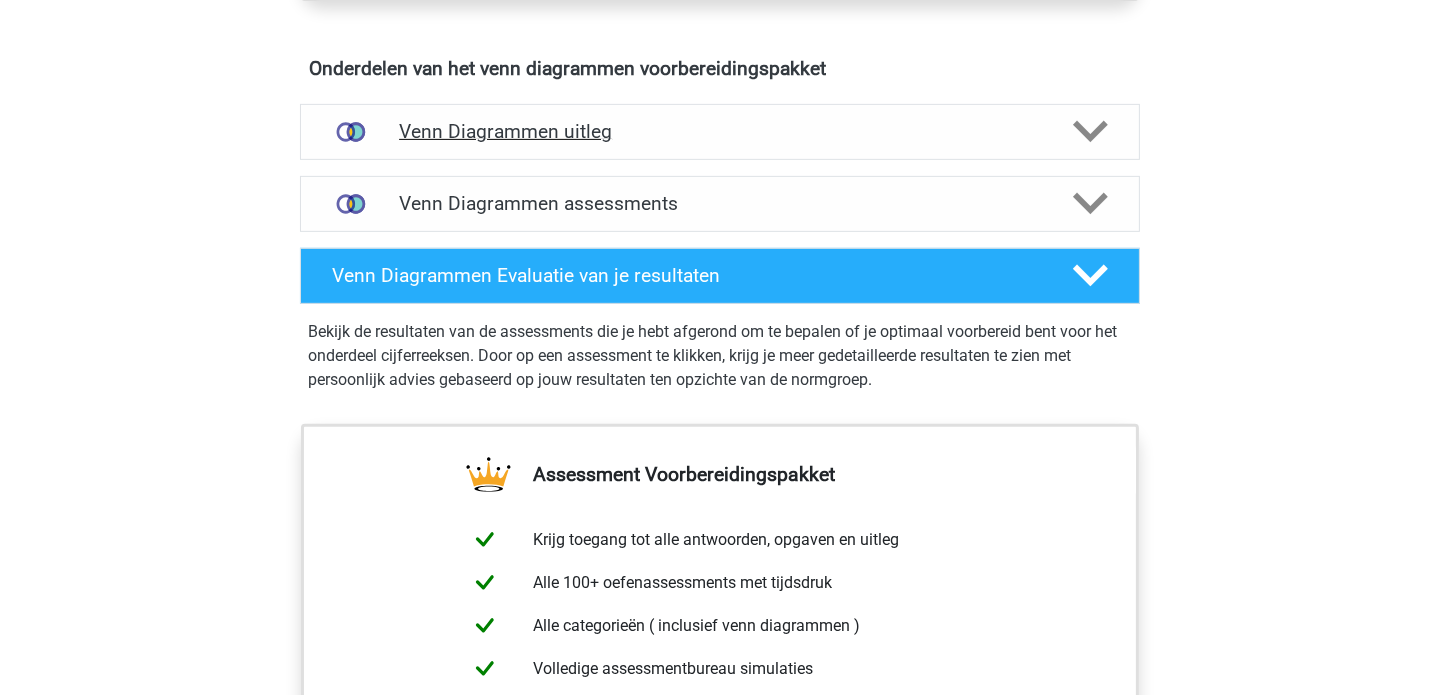 click on "Venn Diagrammen uitleg" at bounding box center [720, 131] 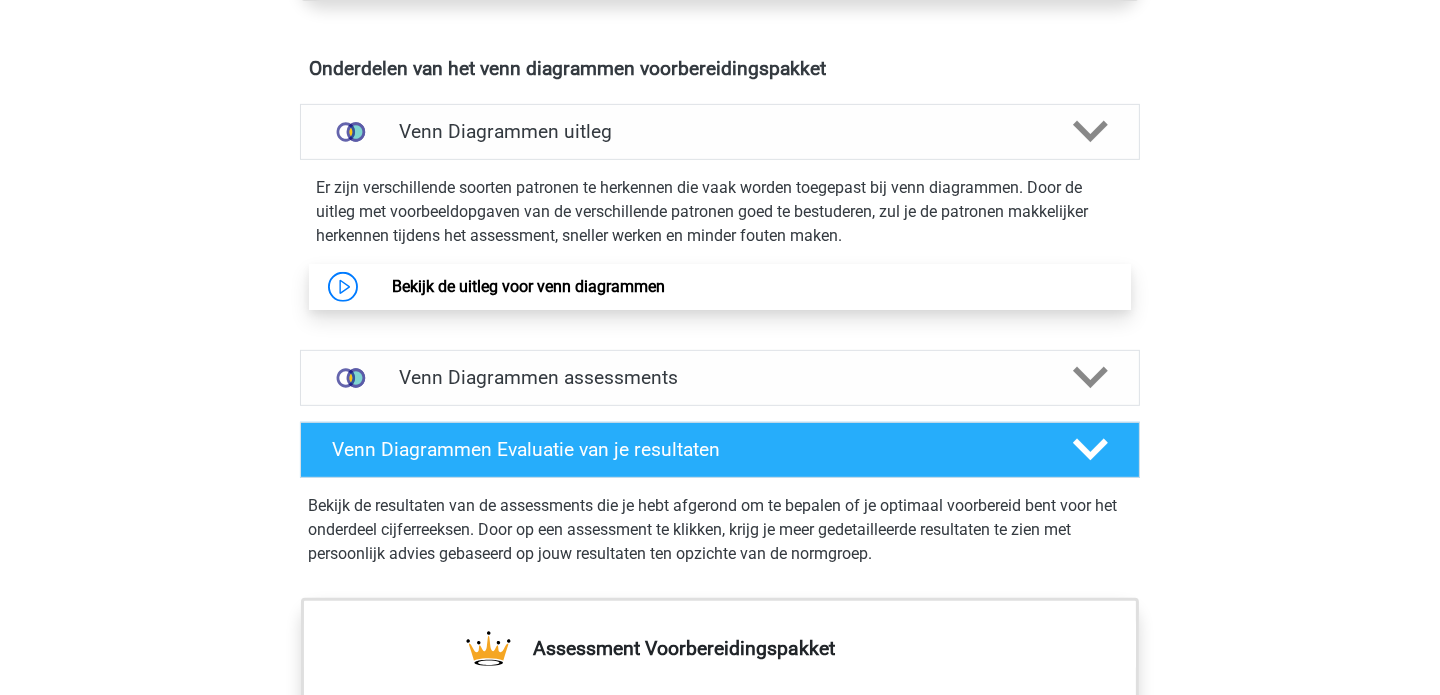 click on "Bekijk de uitleg voor
venn diagrammen" at bounding box center (528, 286) 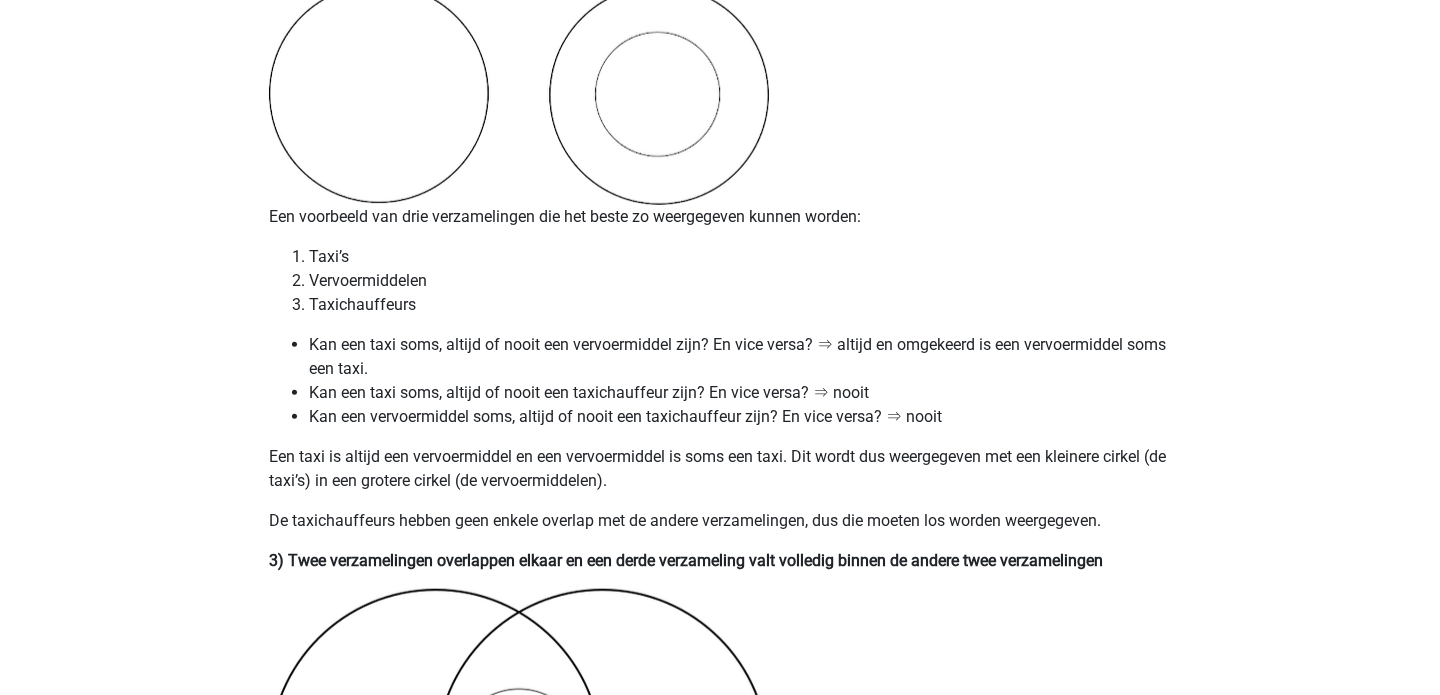 scroll, scrollTop: 2087, scrollLeft: 0, axis: vertical 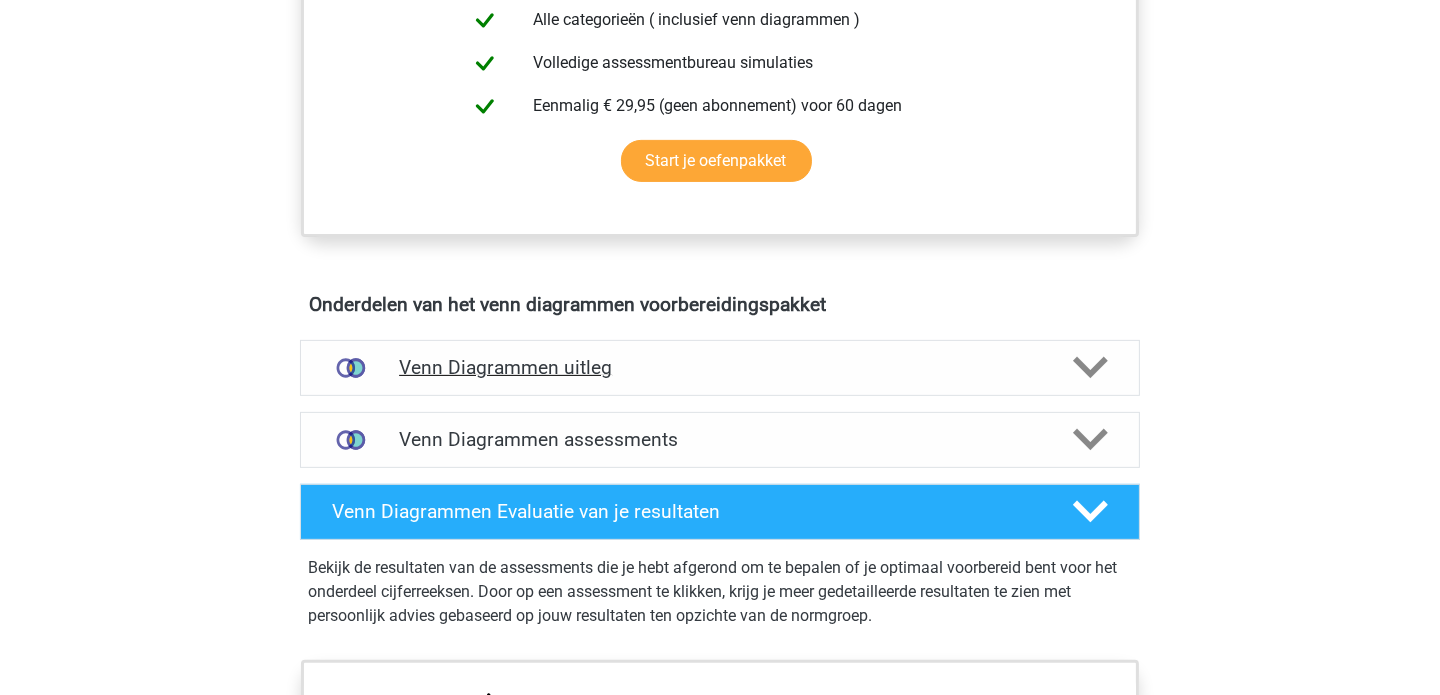 click on "Venn Diagrammen uitleg" at bounding box center [720, 367] 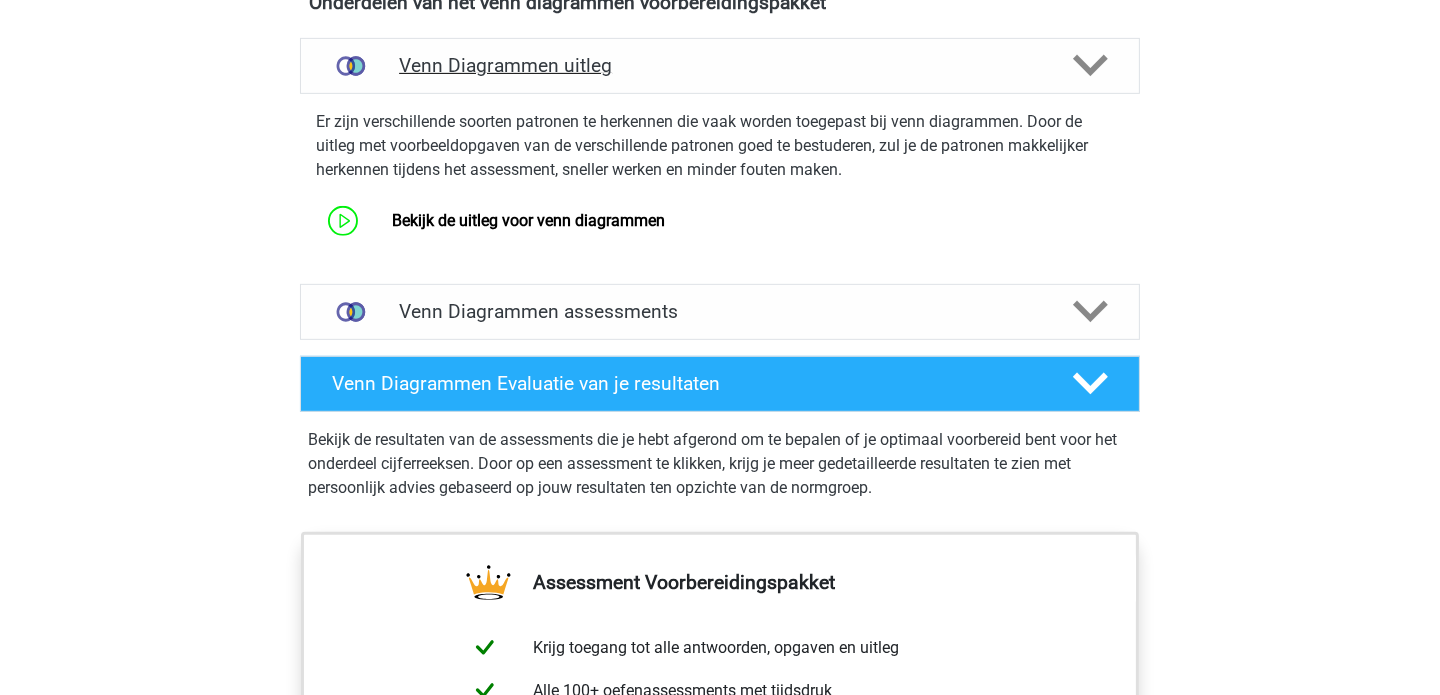 scroll, scrollTop: 1181, scrollLeft: 0, axis: vertical 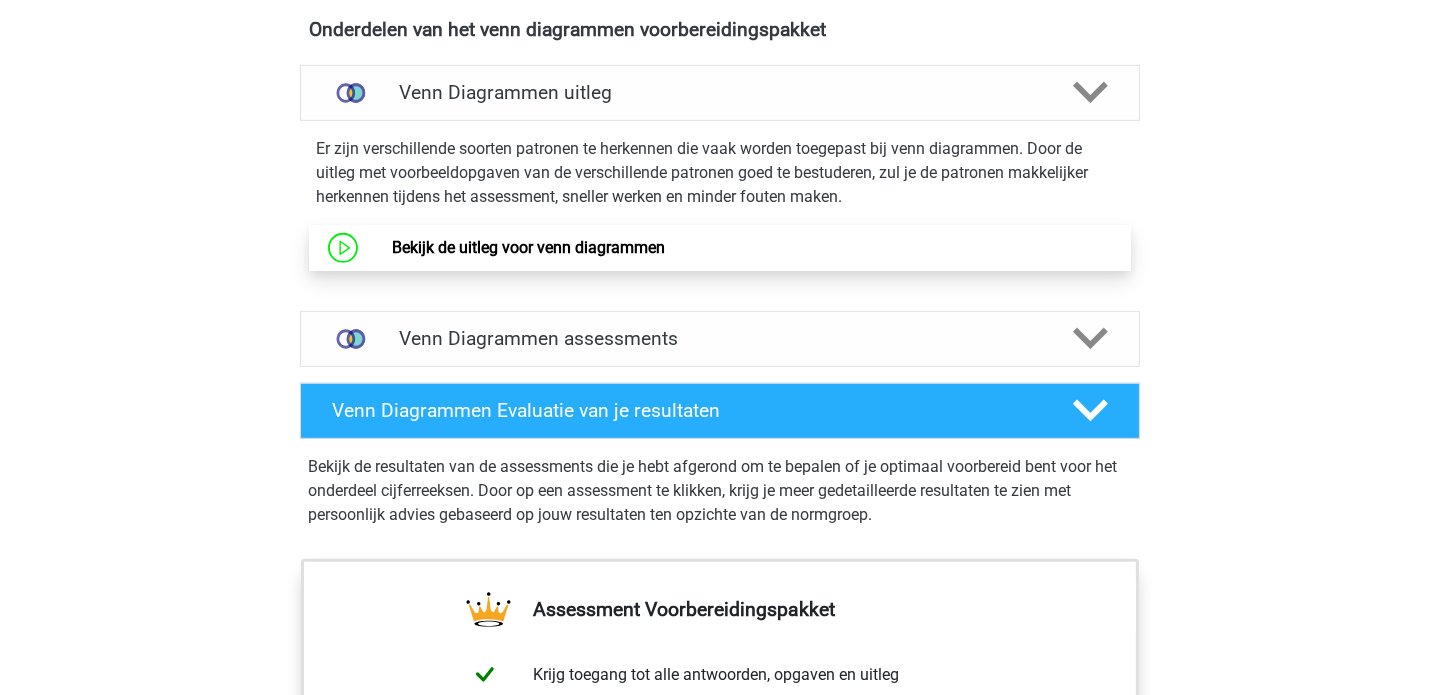 click on "Bekijk de uitleg voor
venn diagrammen" at bounding box center (528, 247) 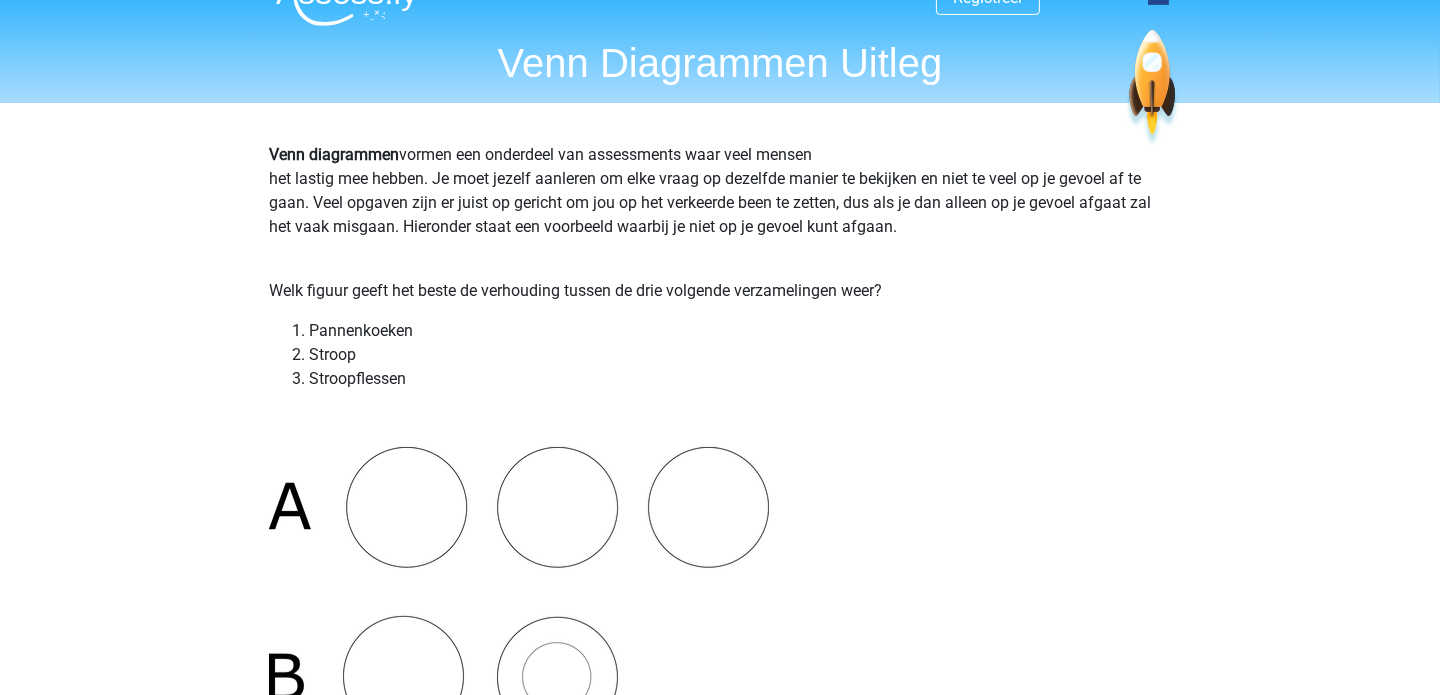 scroll, scrollTop: 0, scrollLeft: 0, axis: both 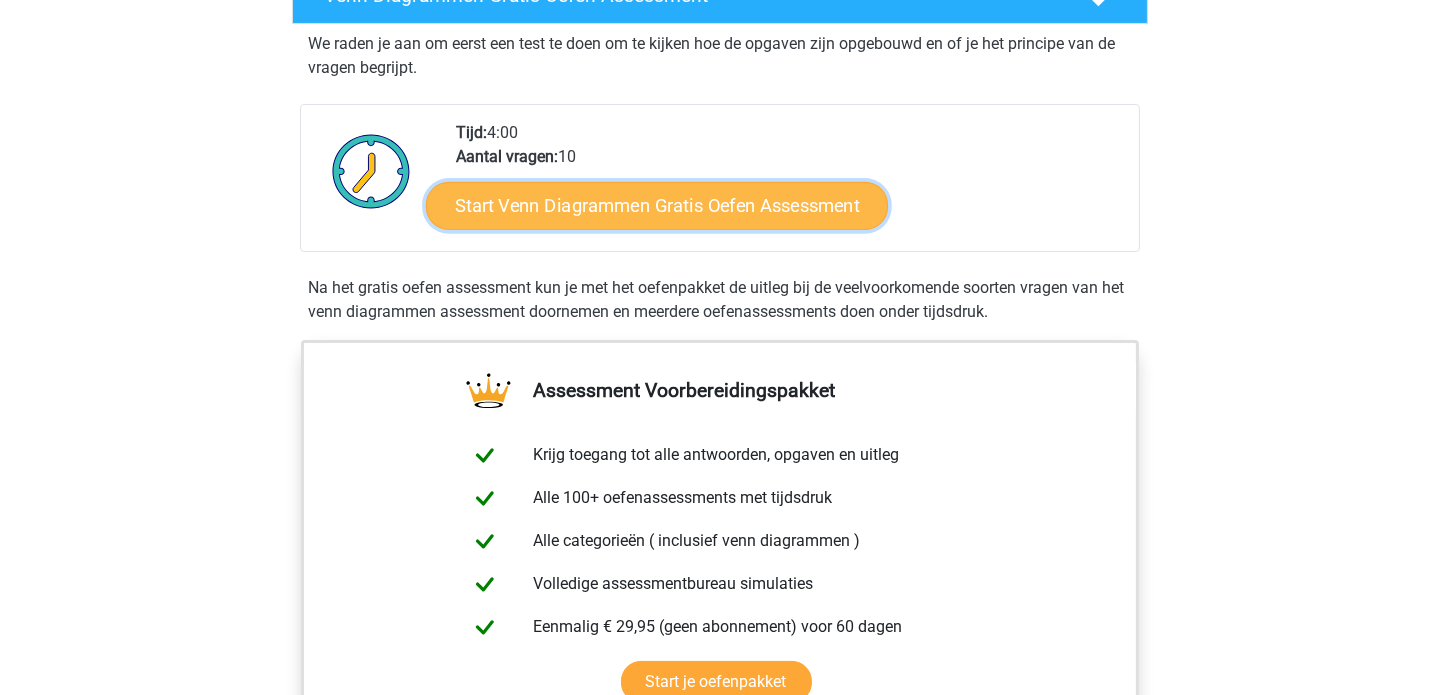 click on "Start Venn Diagrammen
Gratis Oefen Assessment" at bounding box center [657, 206] 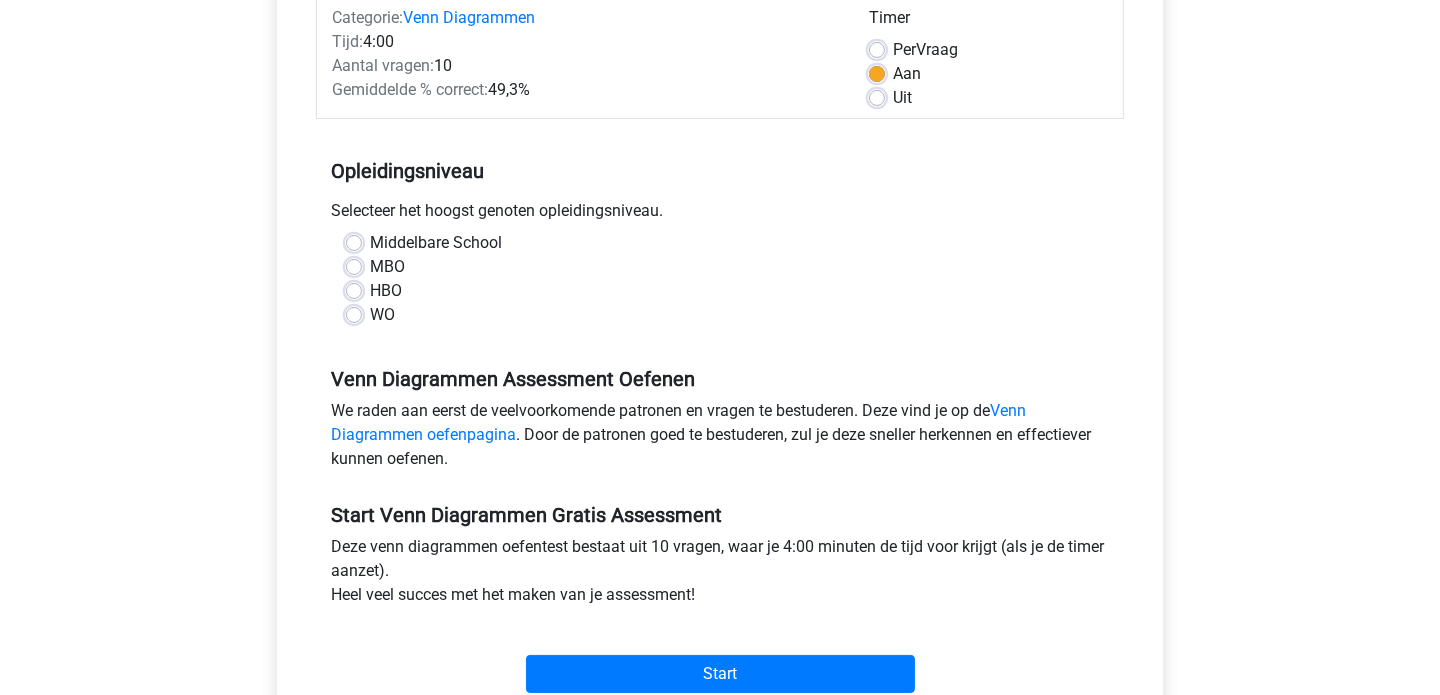 scroll, scrollTop: 275, scrollLeft: 0, axis: vertical 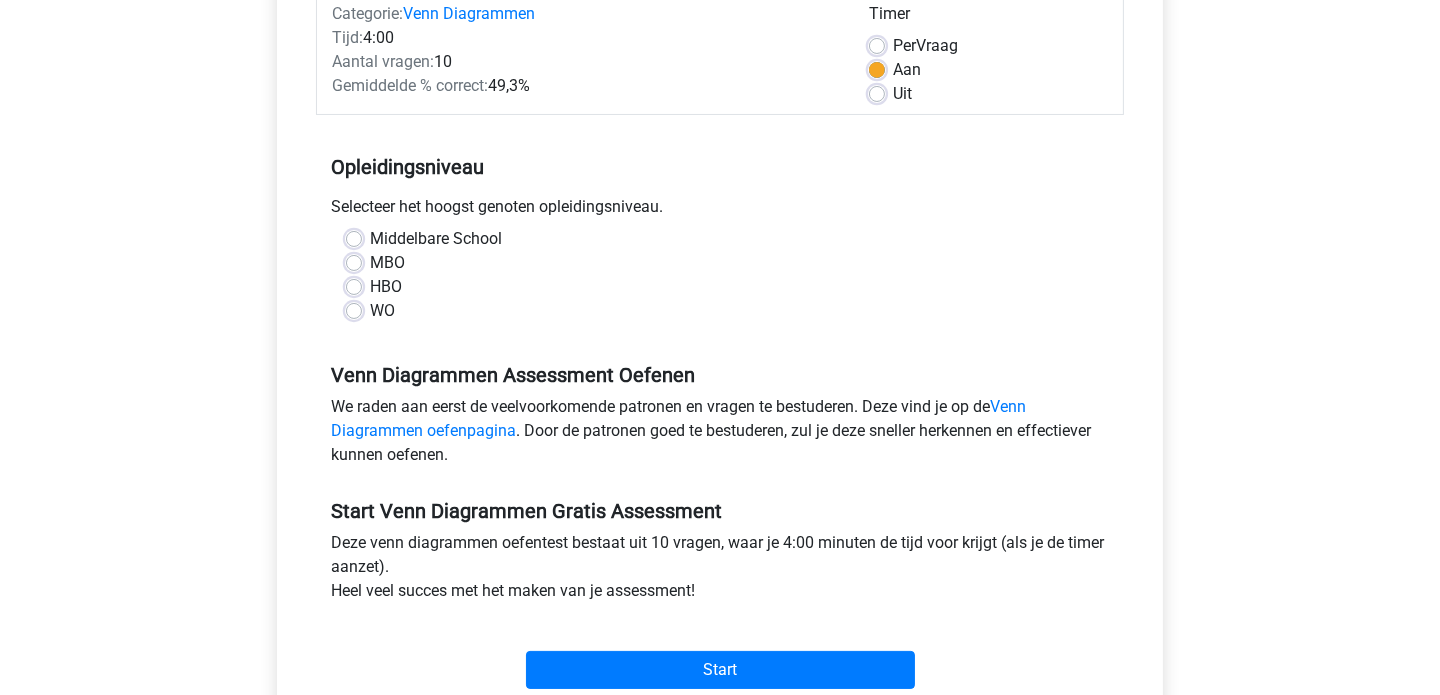 click on "MBO" at bounding box center [387, 263] 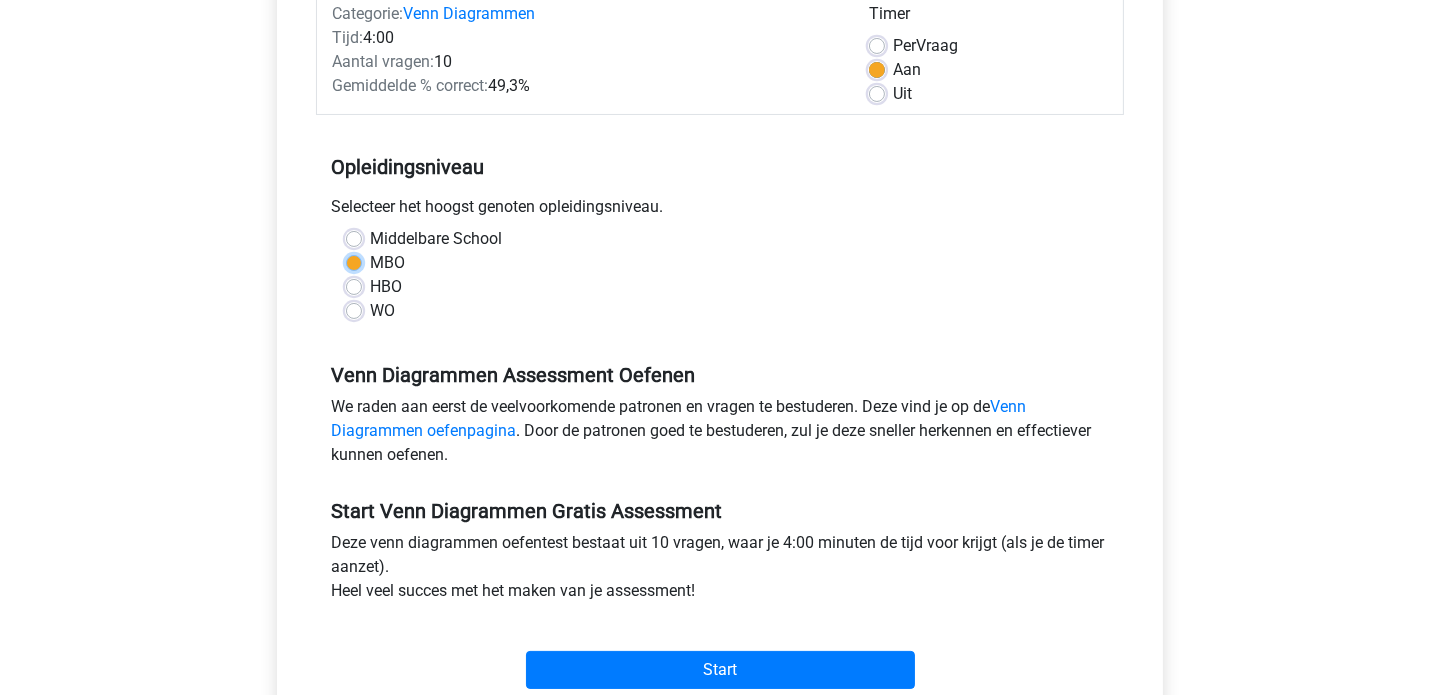 click on "MBO" at bounding box center [354, 261] 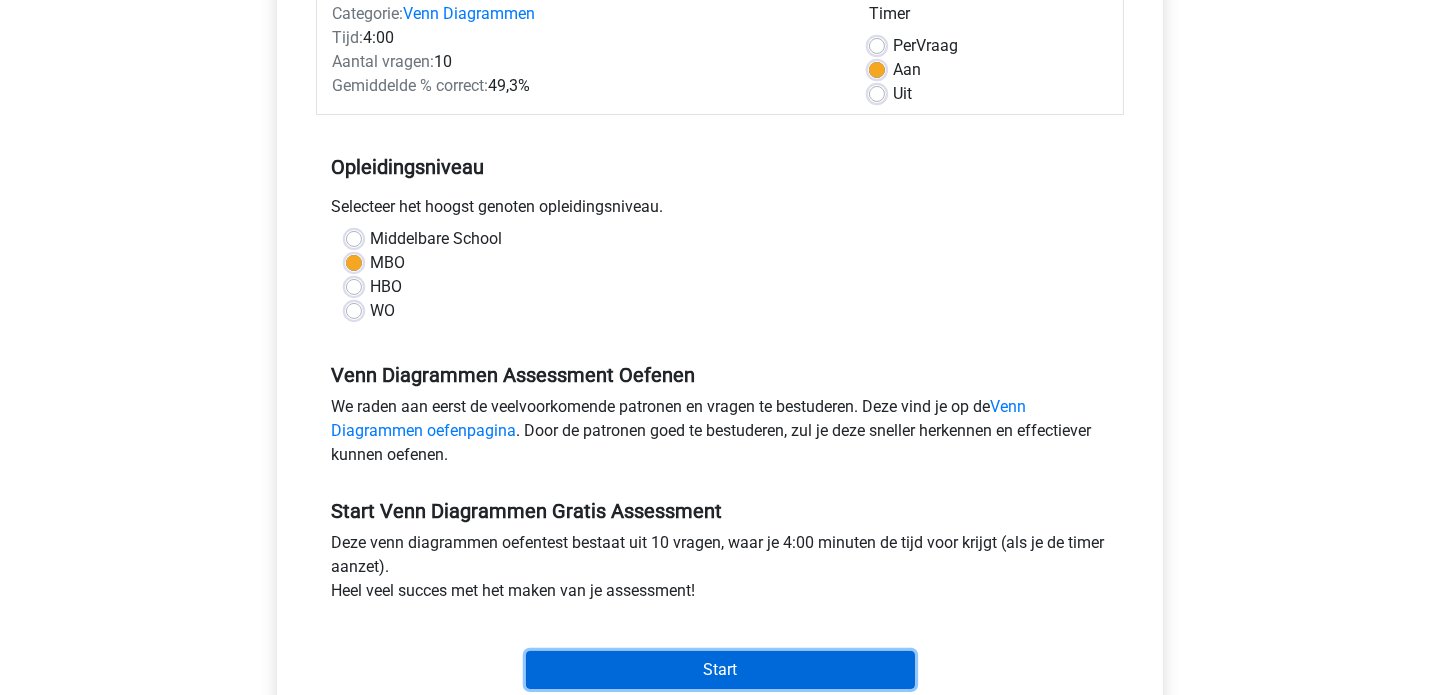 click on "Start" at bounding box center [720, 670] 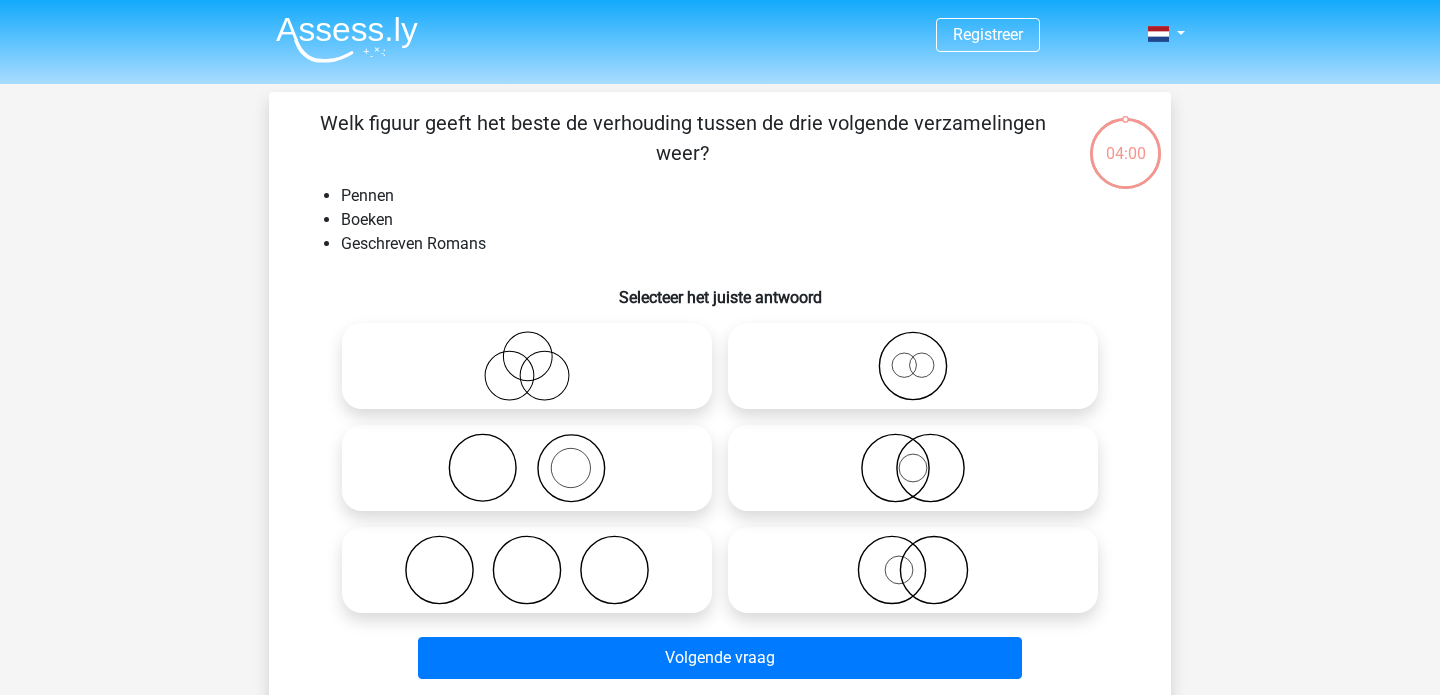 scroll, scrollTop: 0, scrollLeft: 0, axis: both 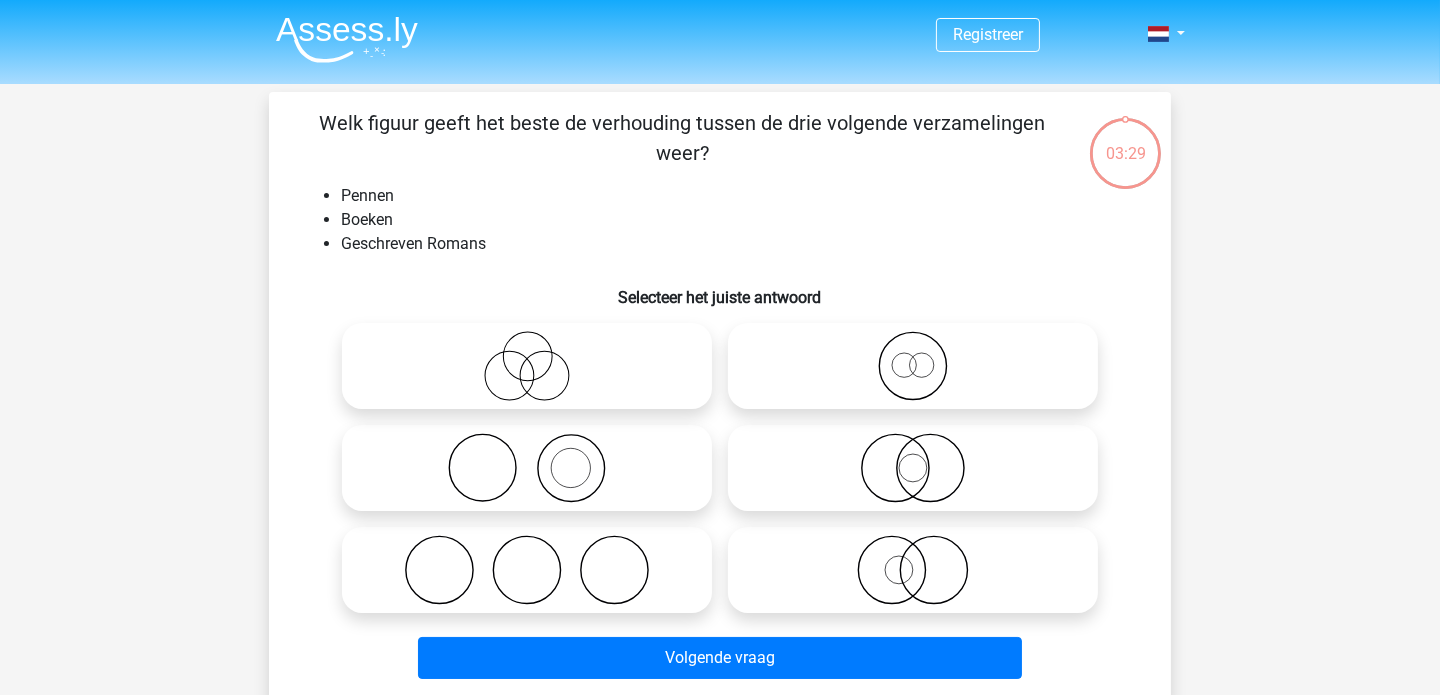 click 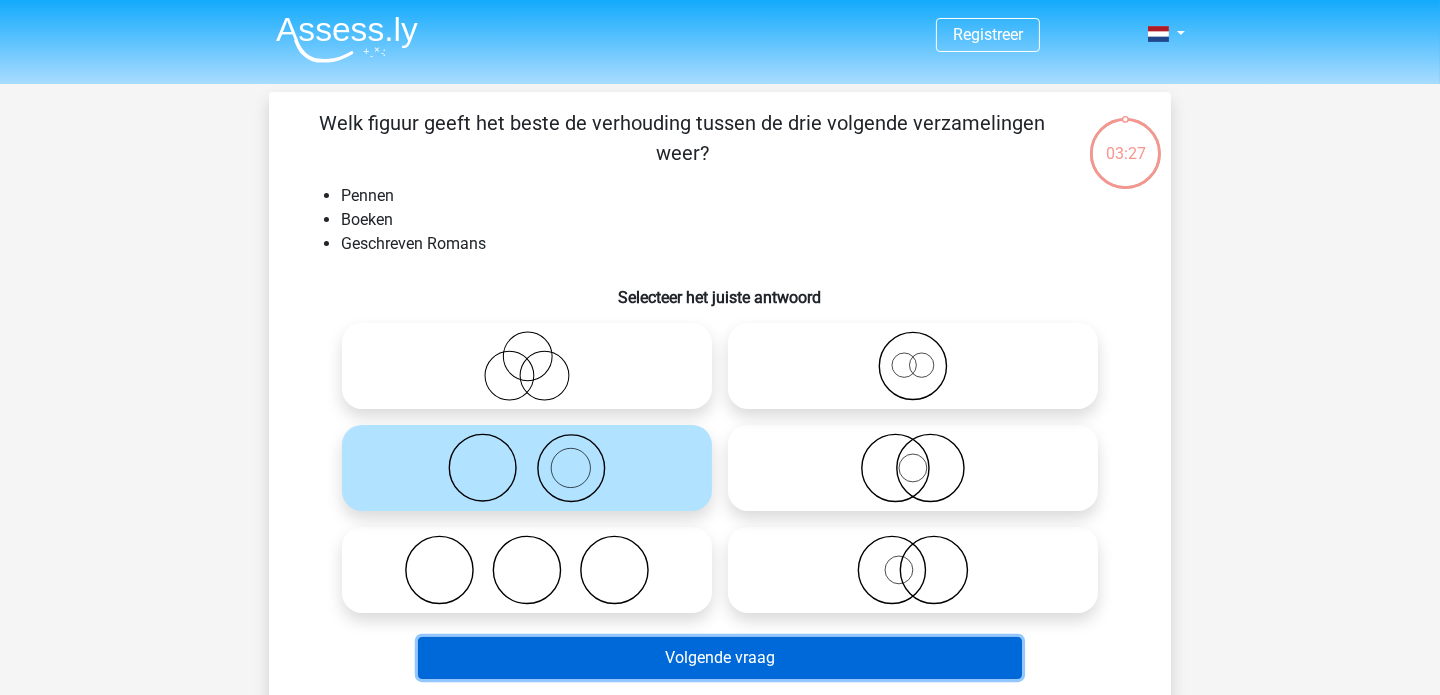 click on "Volgende vraag" at bounding box center [720, 658] 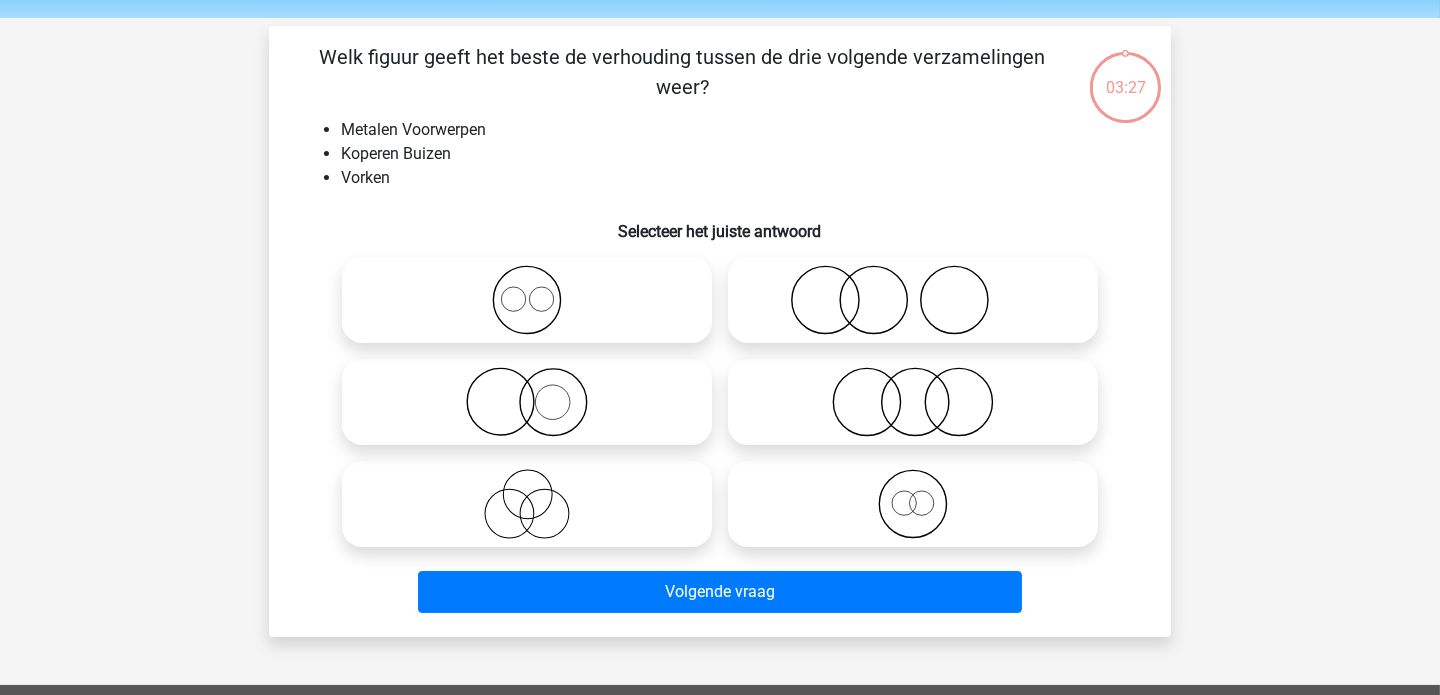 scroll, scrollTop: 92, scrollLeft: 0, axis: vertical 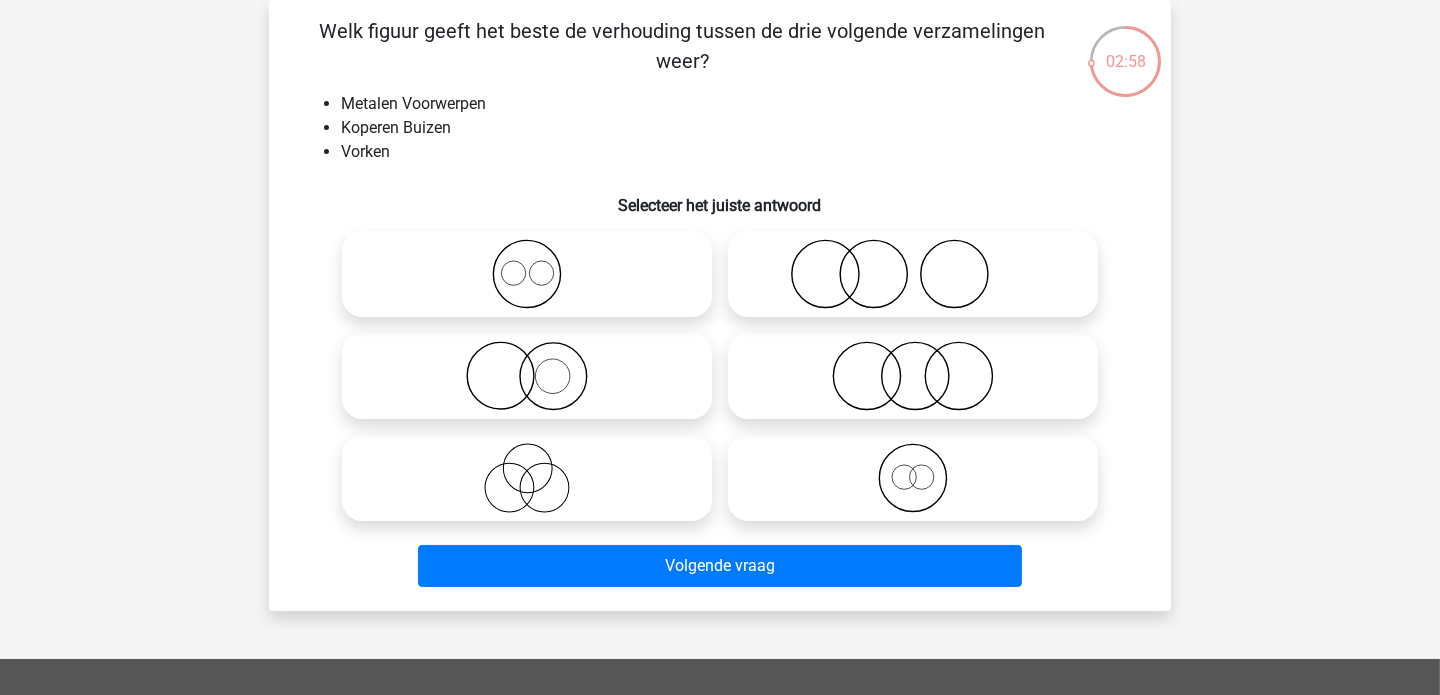 click 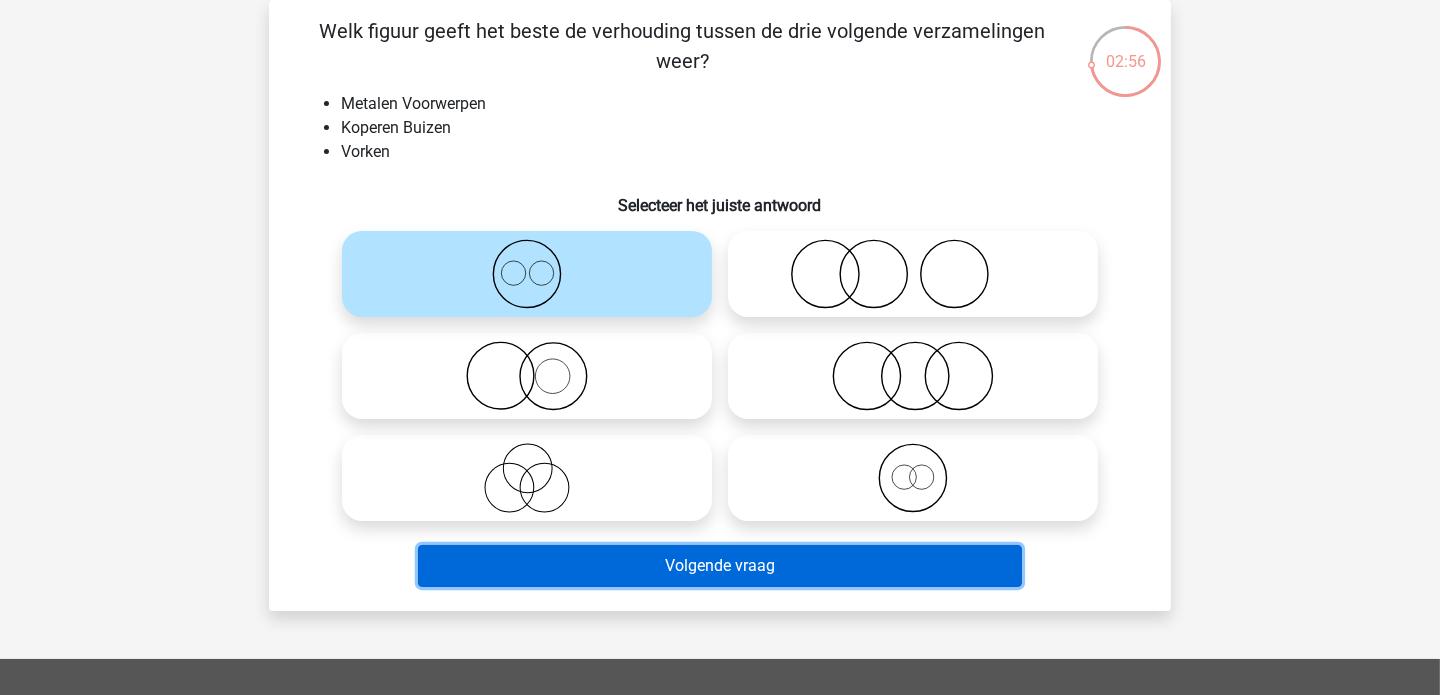 click on "Volgende vraag" at bounding box center [720, 566] 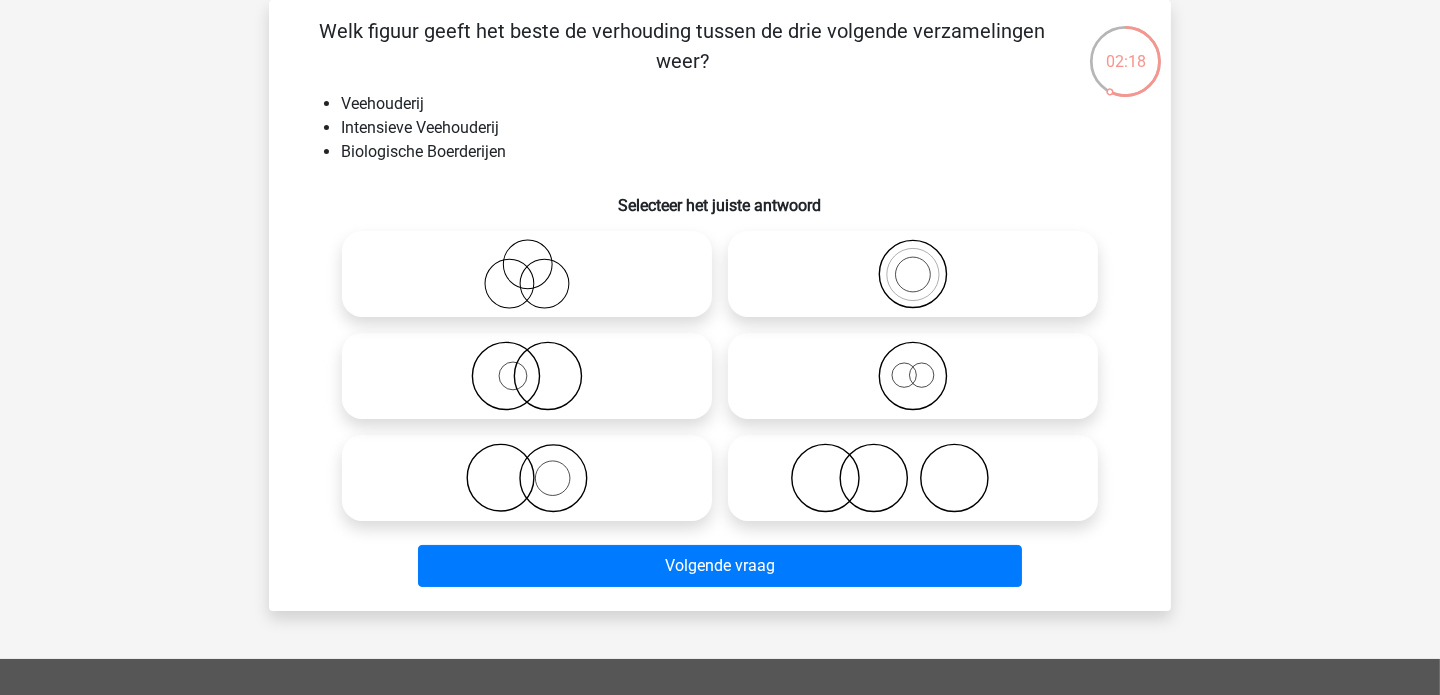 click 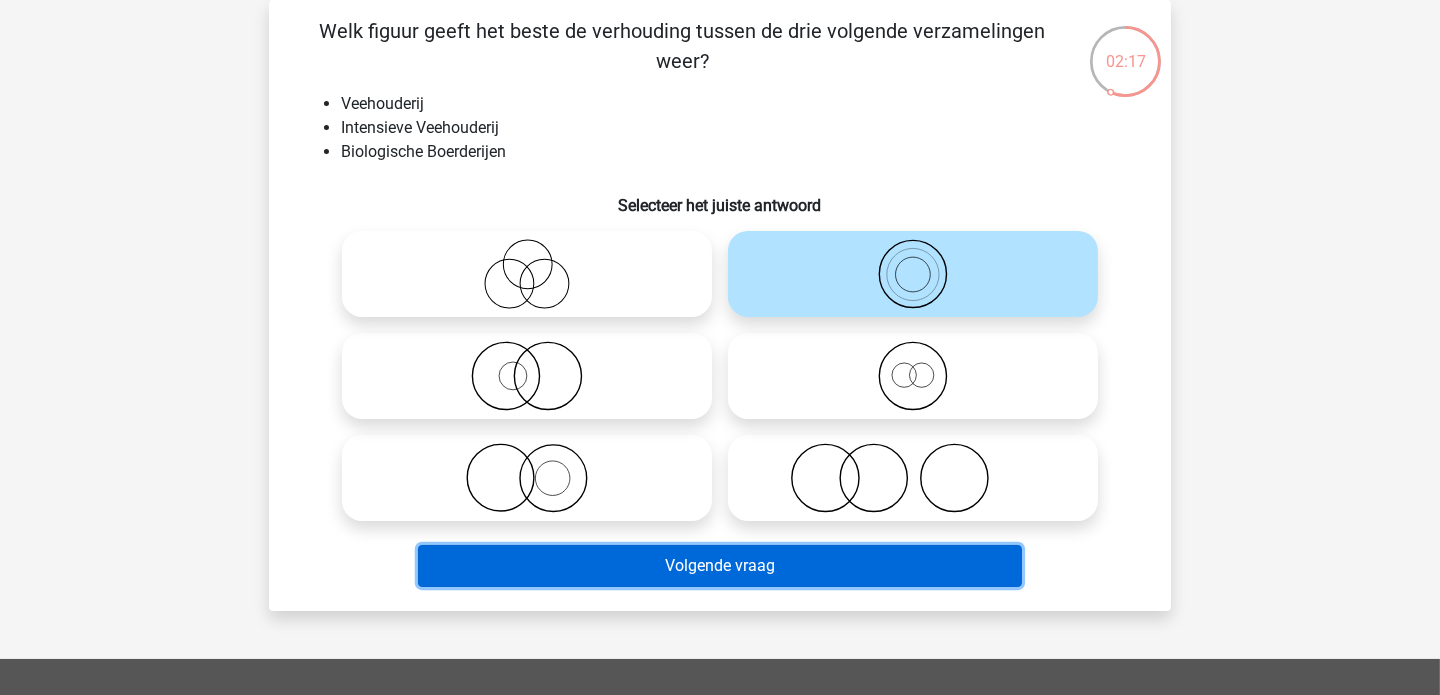 click on "Volgende vraag" at bounding box center [720, 566] 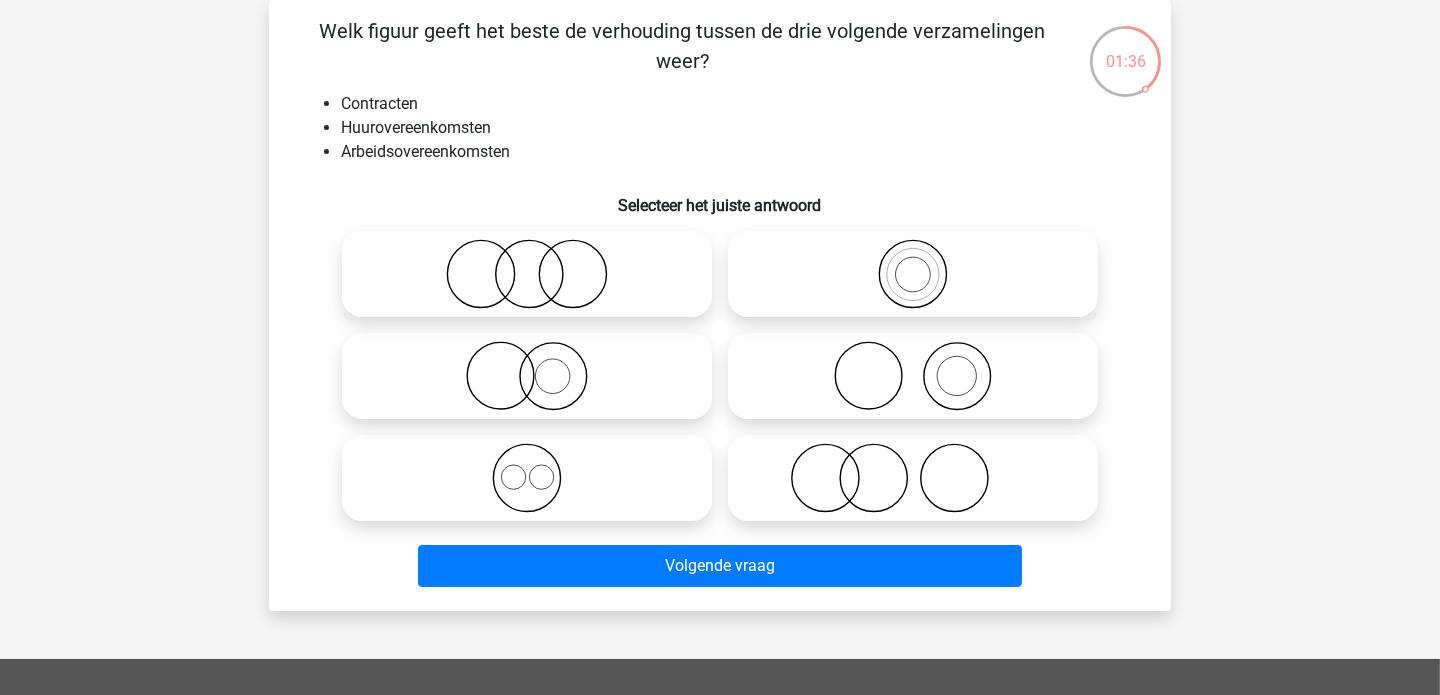 click 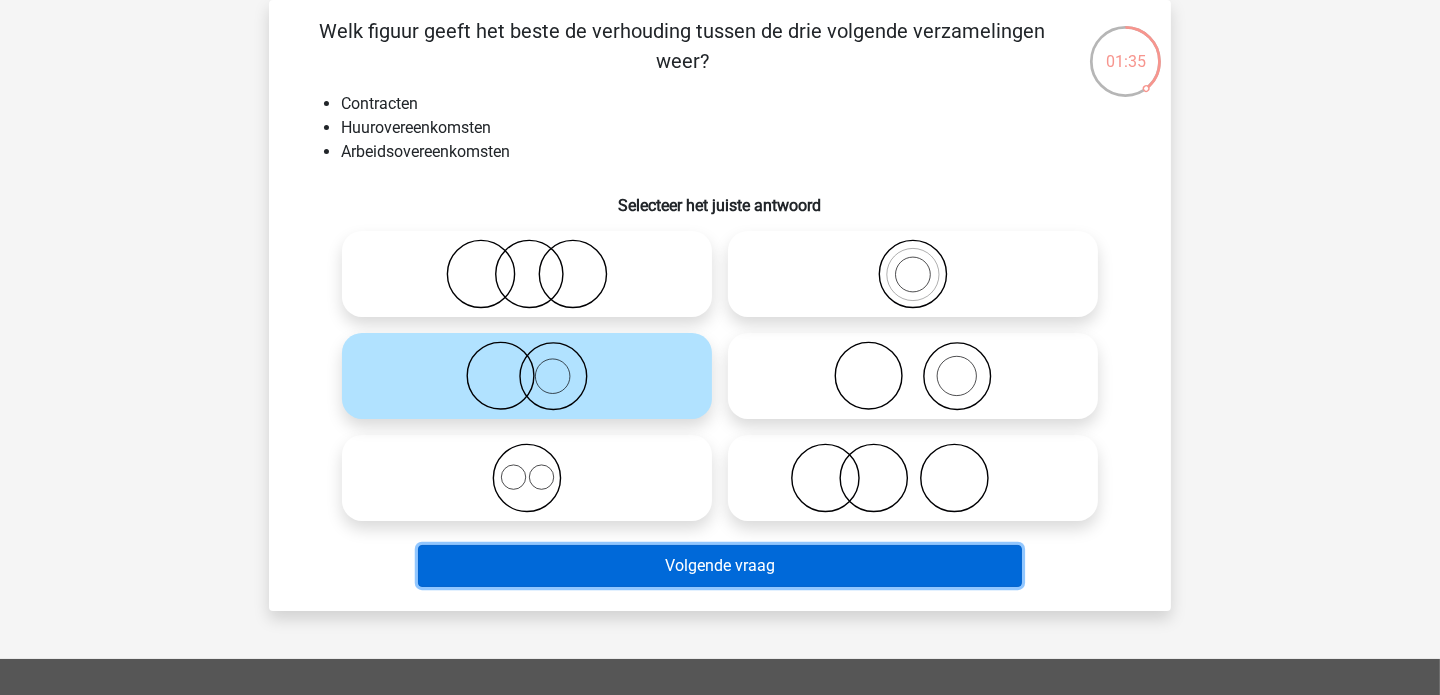 click on "Volgende vraag" at bounding box center [720, 566] 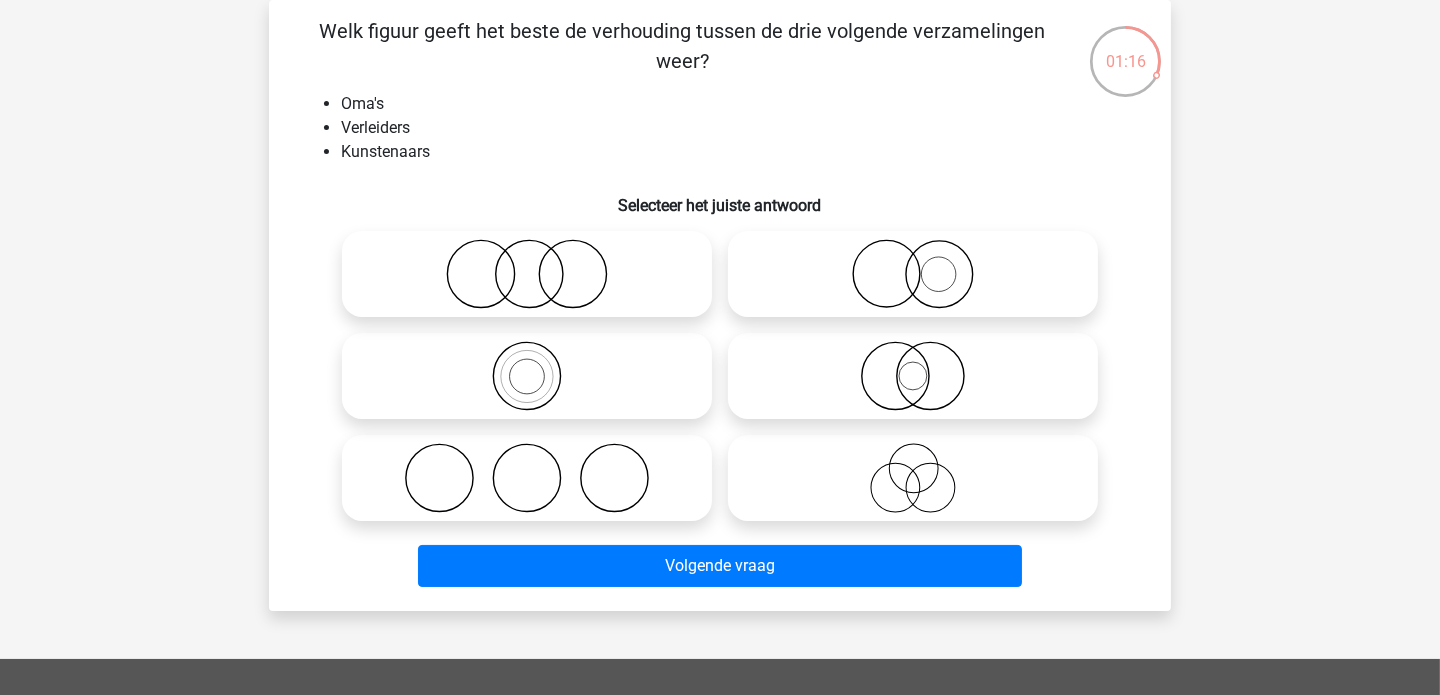 click 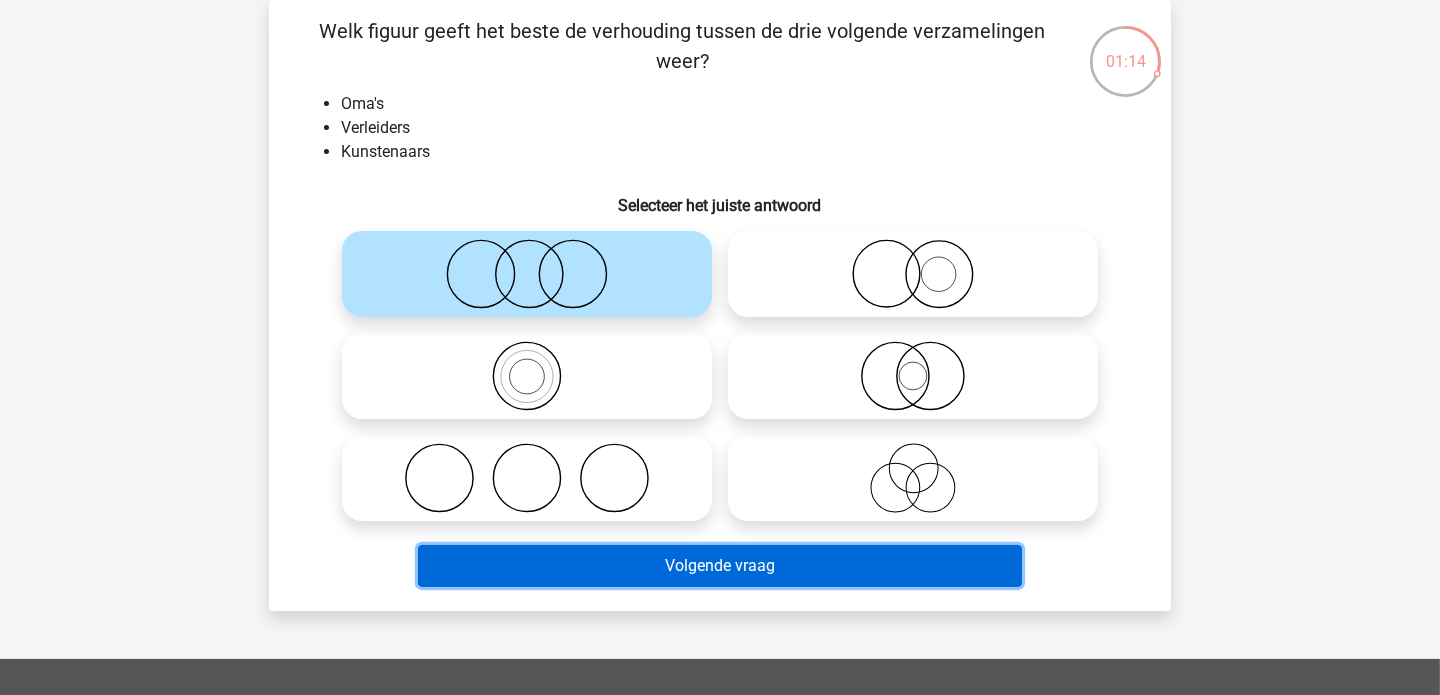click on "Volgende vraag" at bounding box center [720, 566] 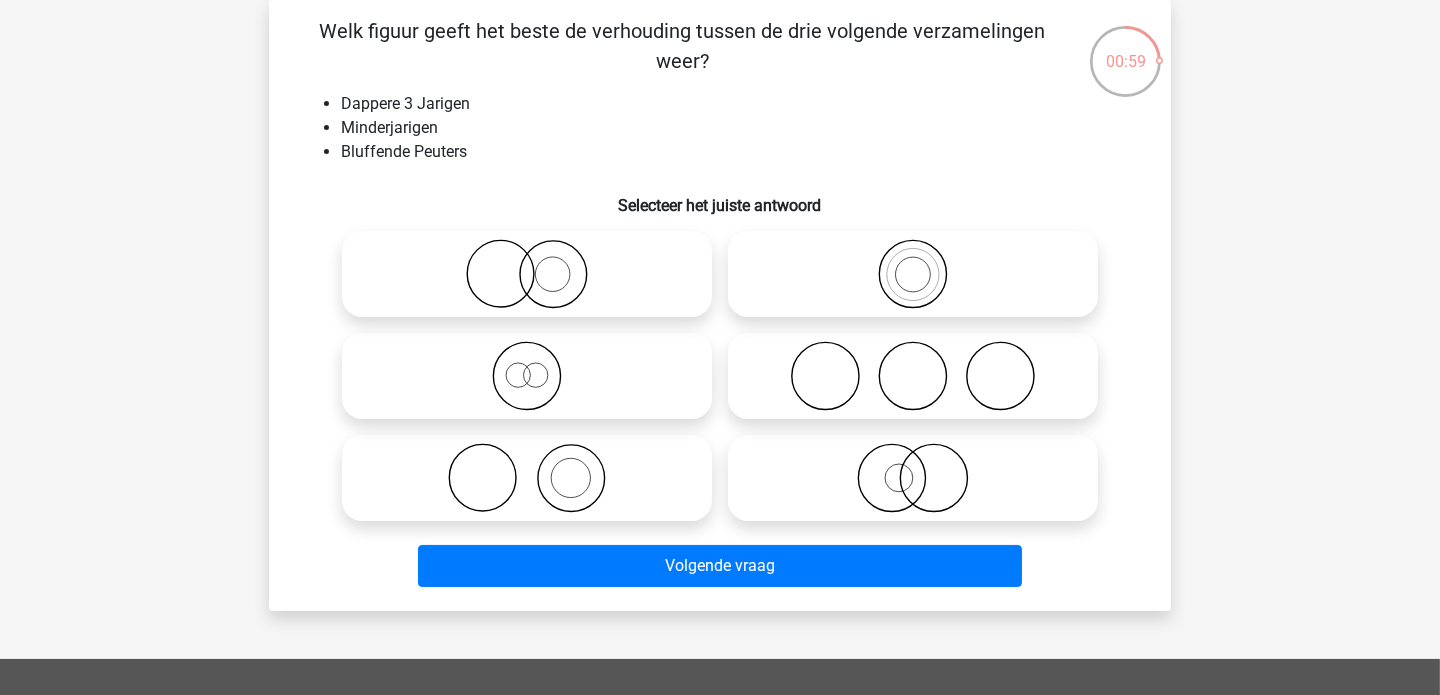 click 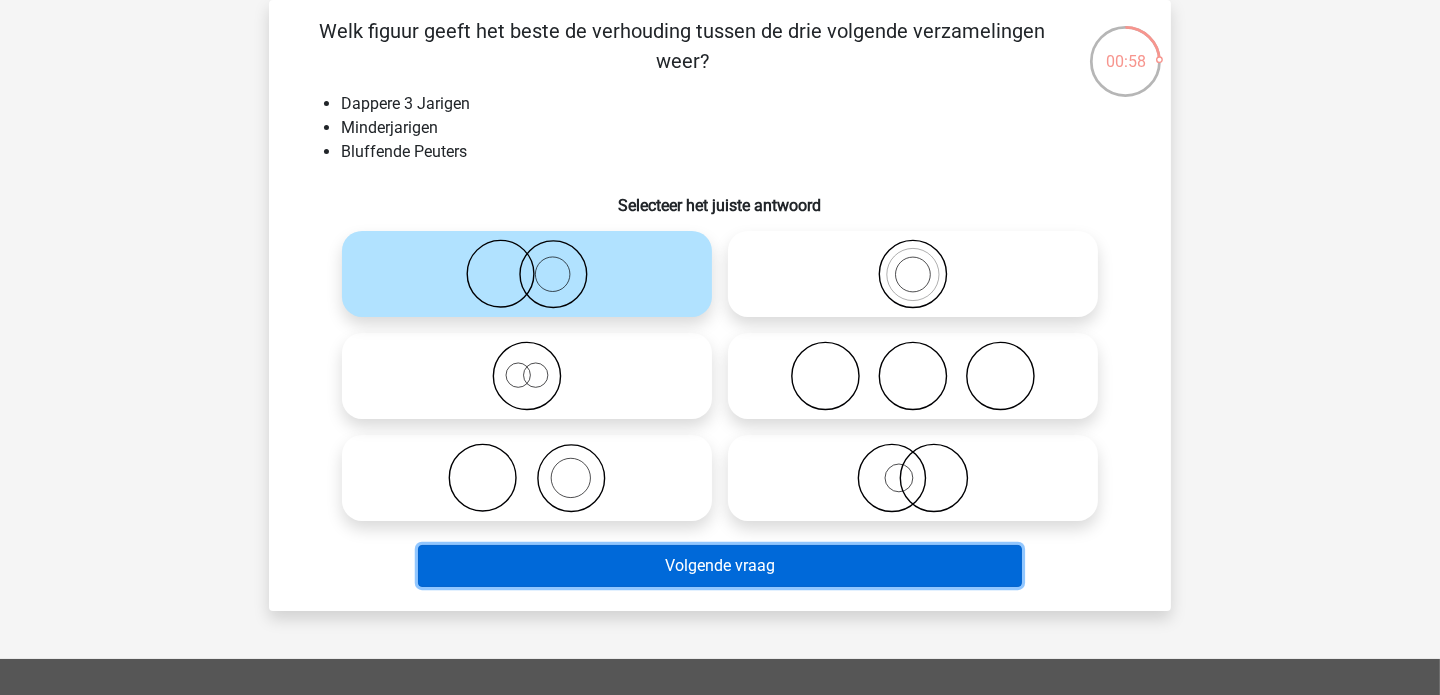 click on "Volgende vraag" at bounding box center (720, 566) 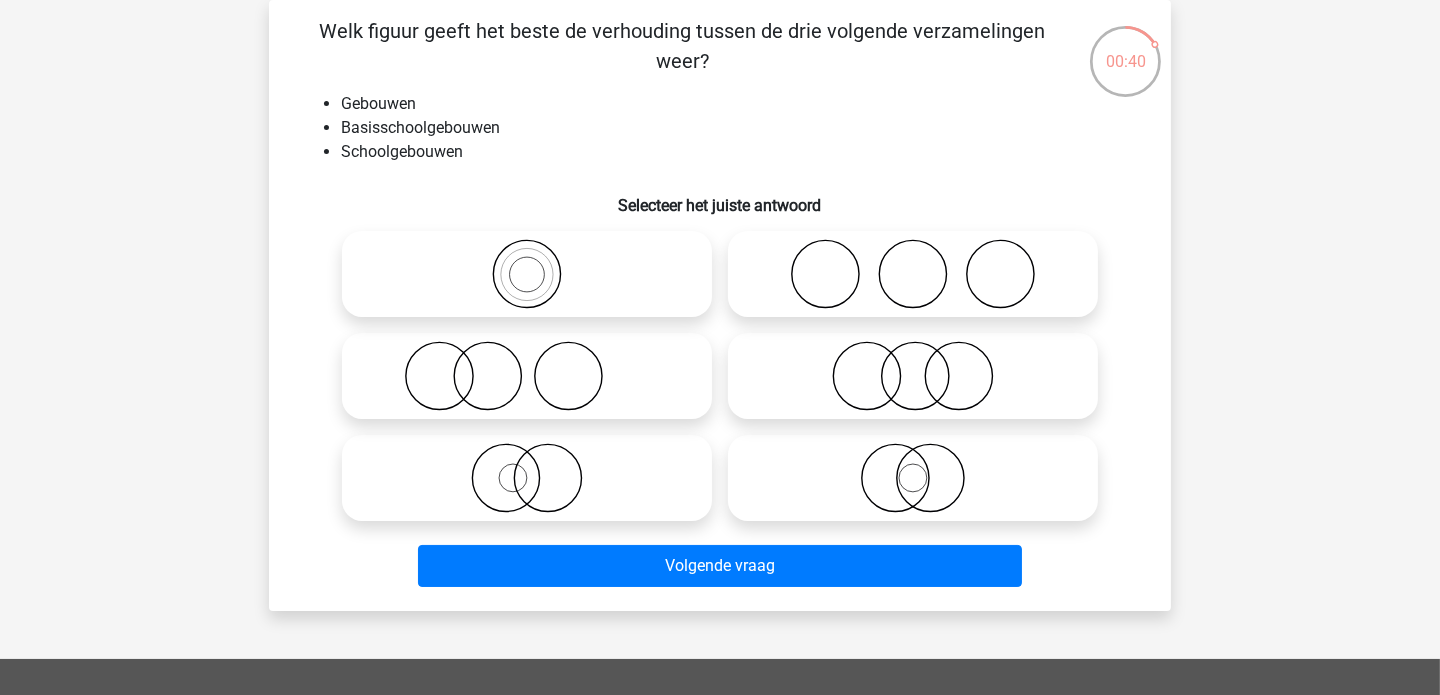 click 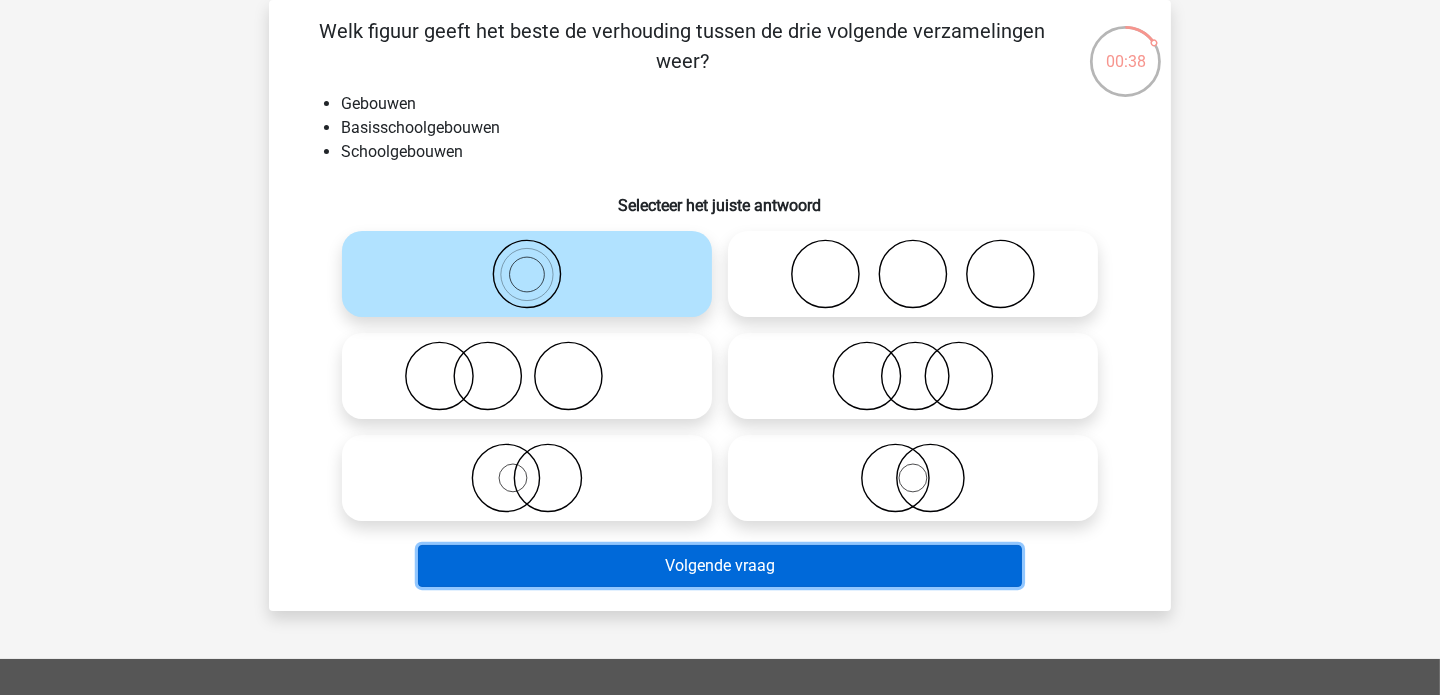 click on "Volgende vraag" at bounding box center (720, 566) 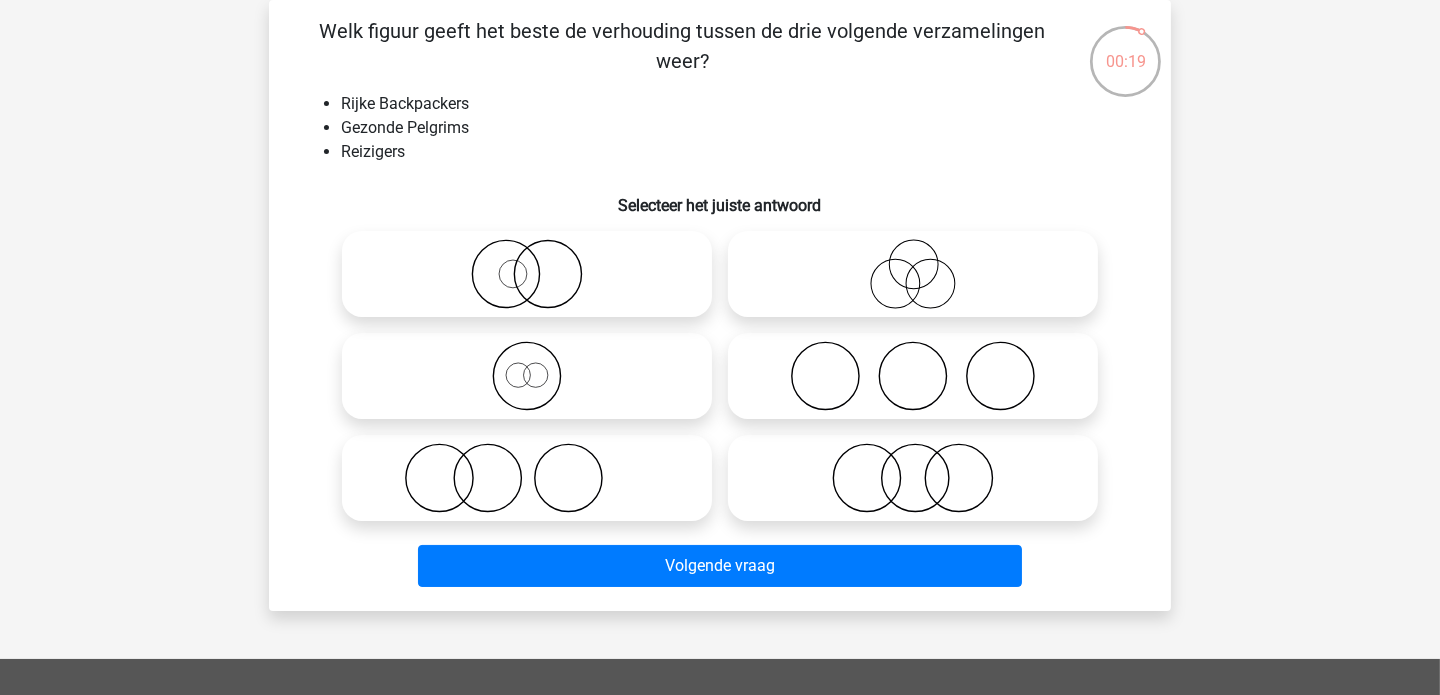 click 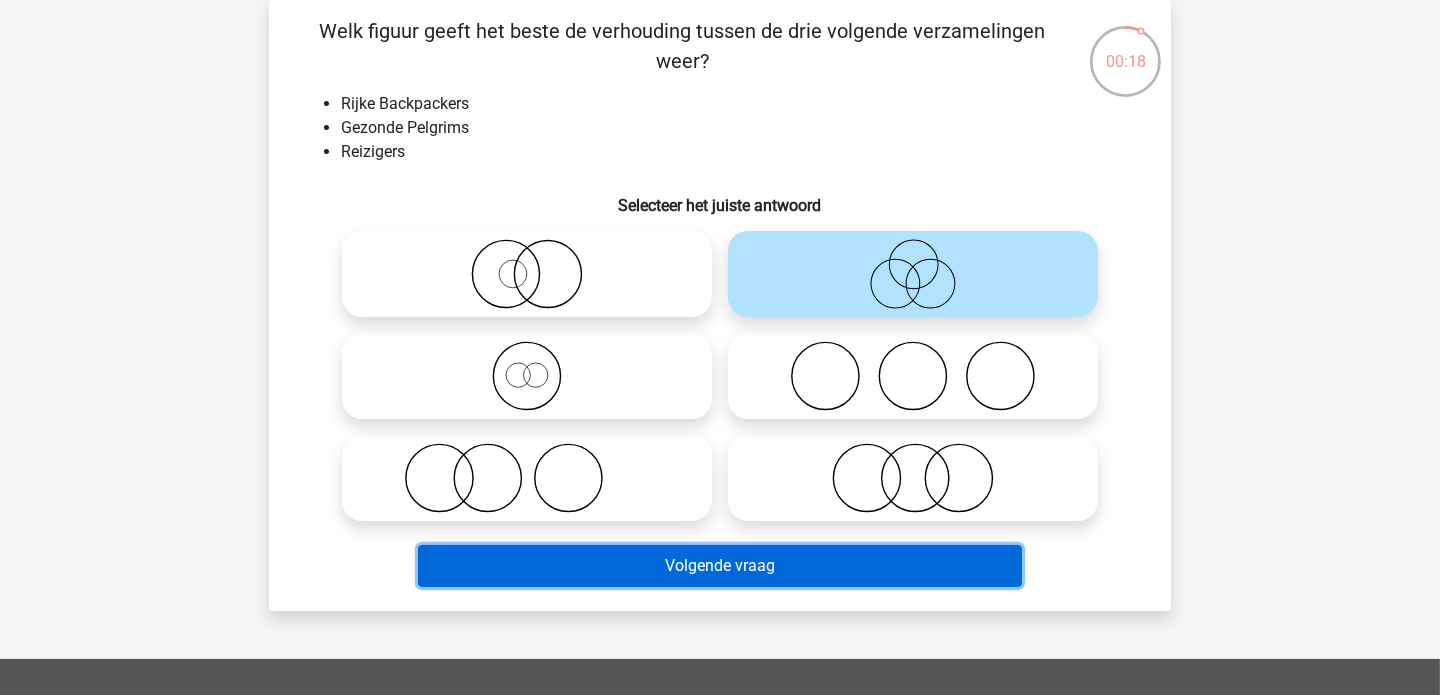 click on "Volgende vraag" at bounding box center (720, 566) 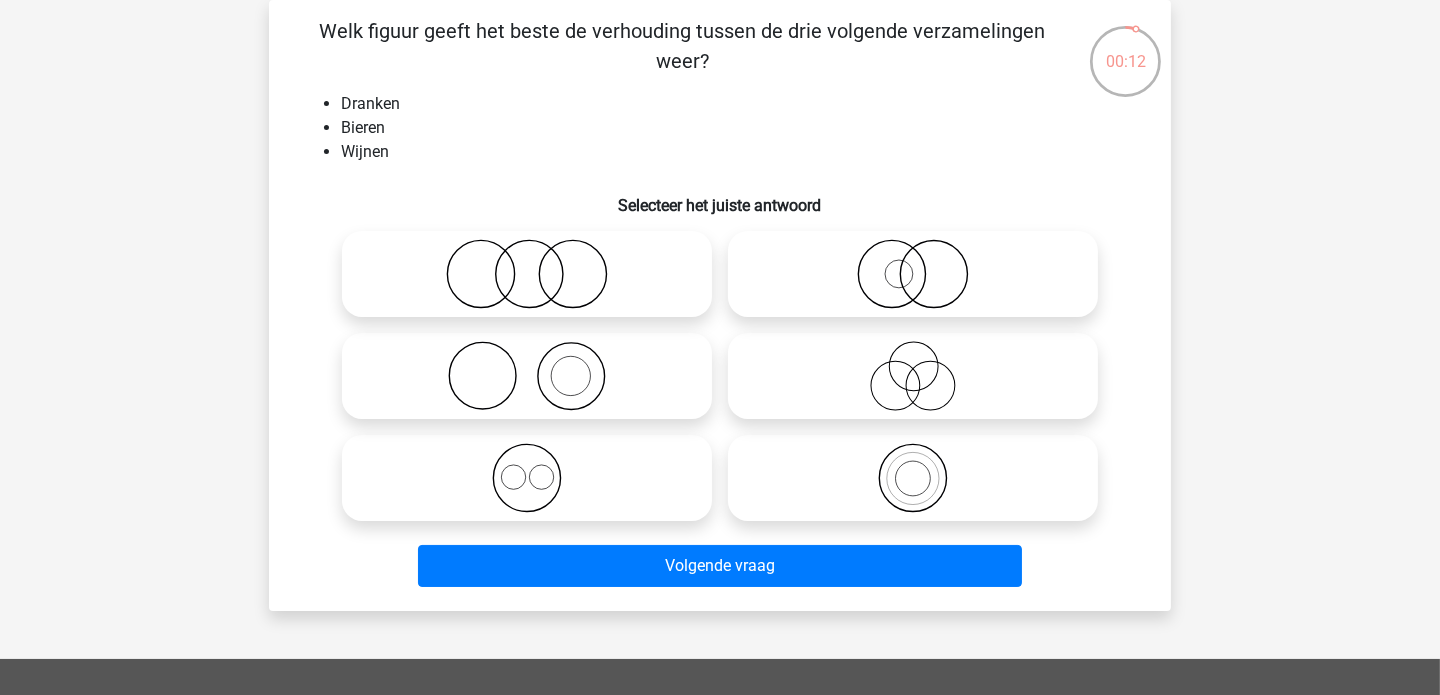 click 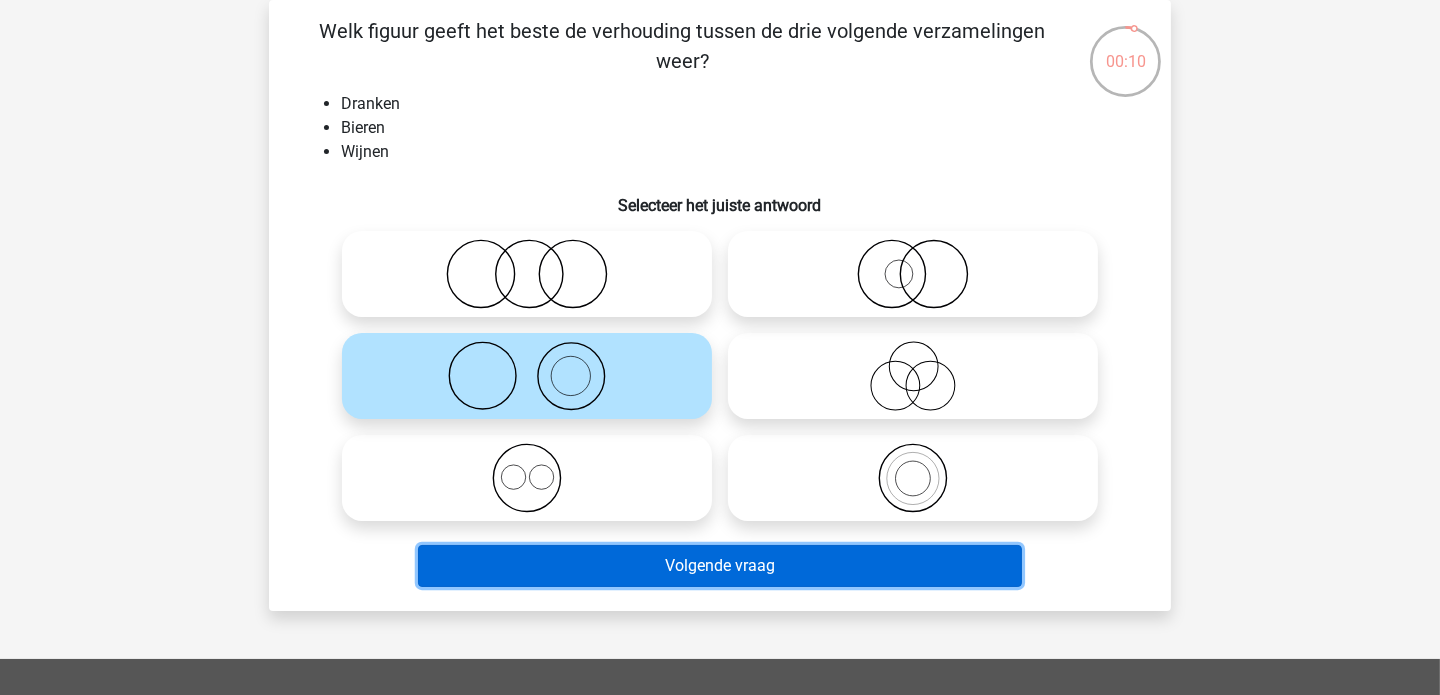 click on "Volgende vraag" at bounding box center (720, 566) 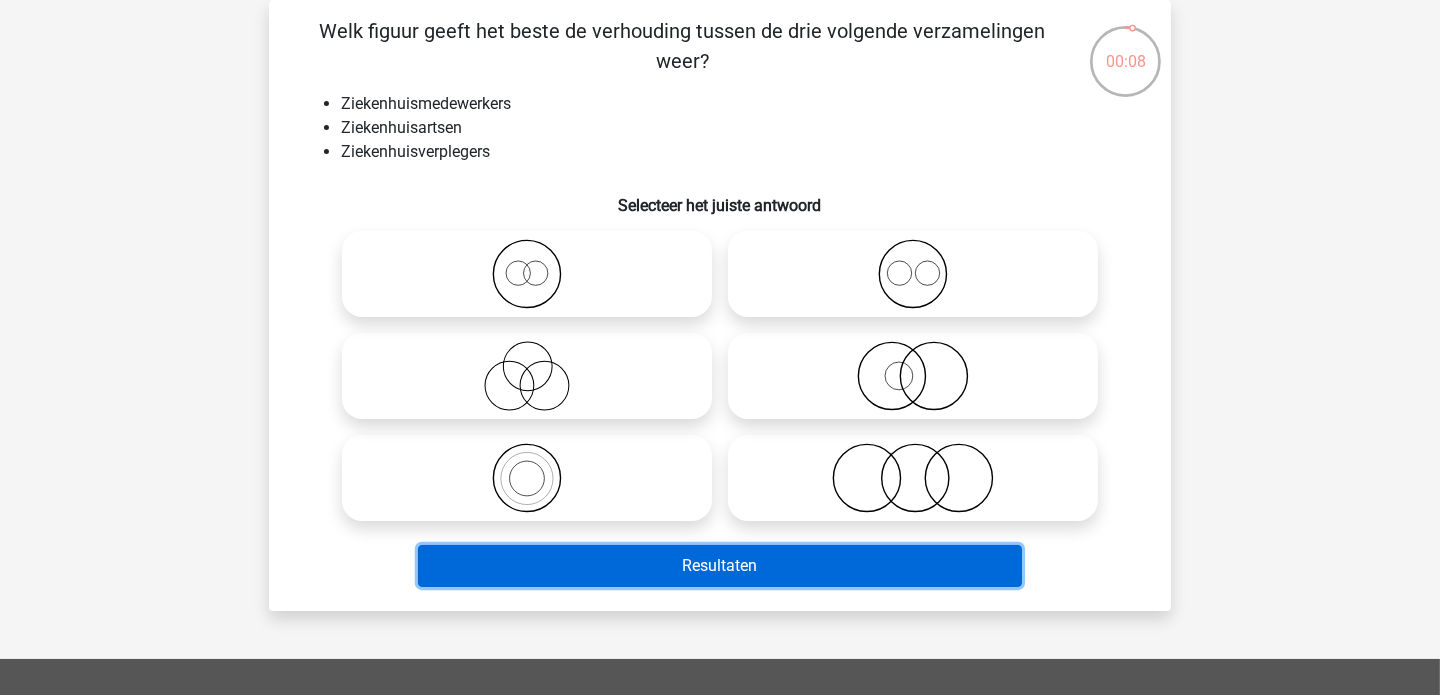 click on "Resultaten" at bounding box center (720, 566) 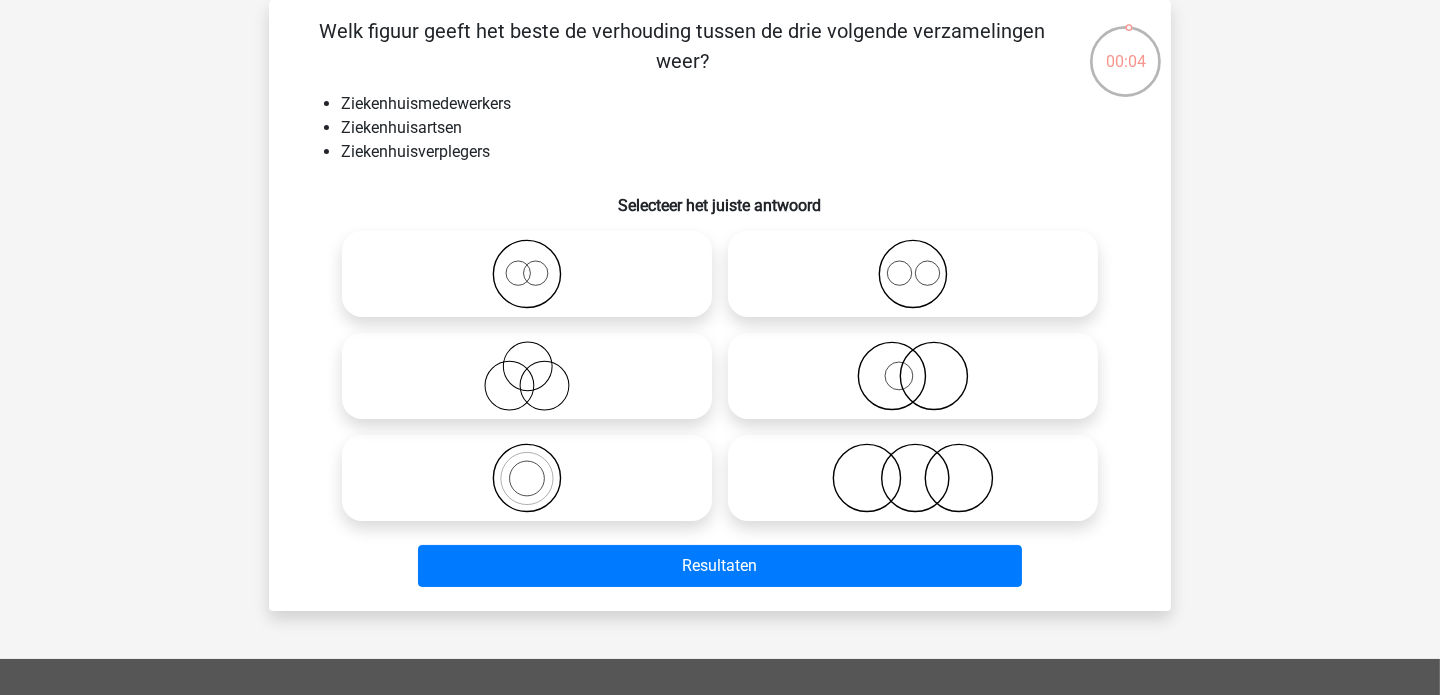 click 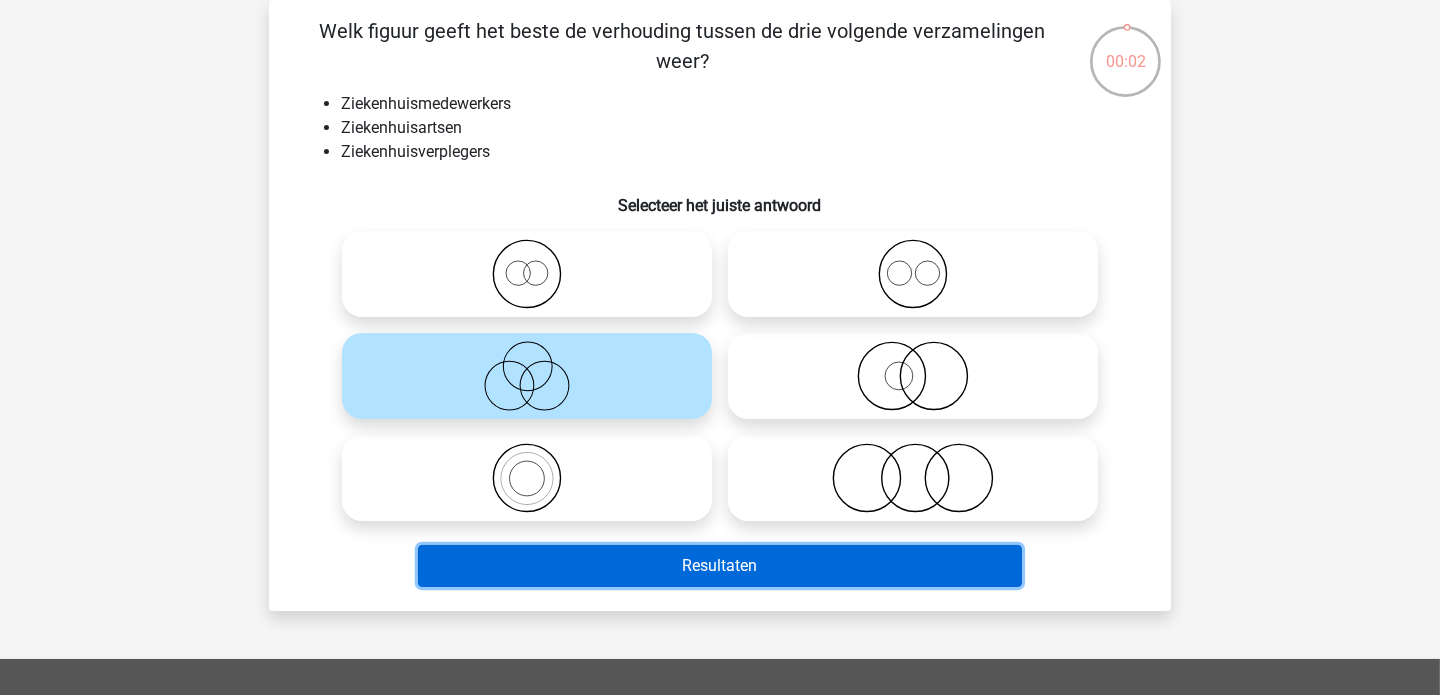 click on "Resultaten" at bounding box center (720, 566) 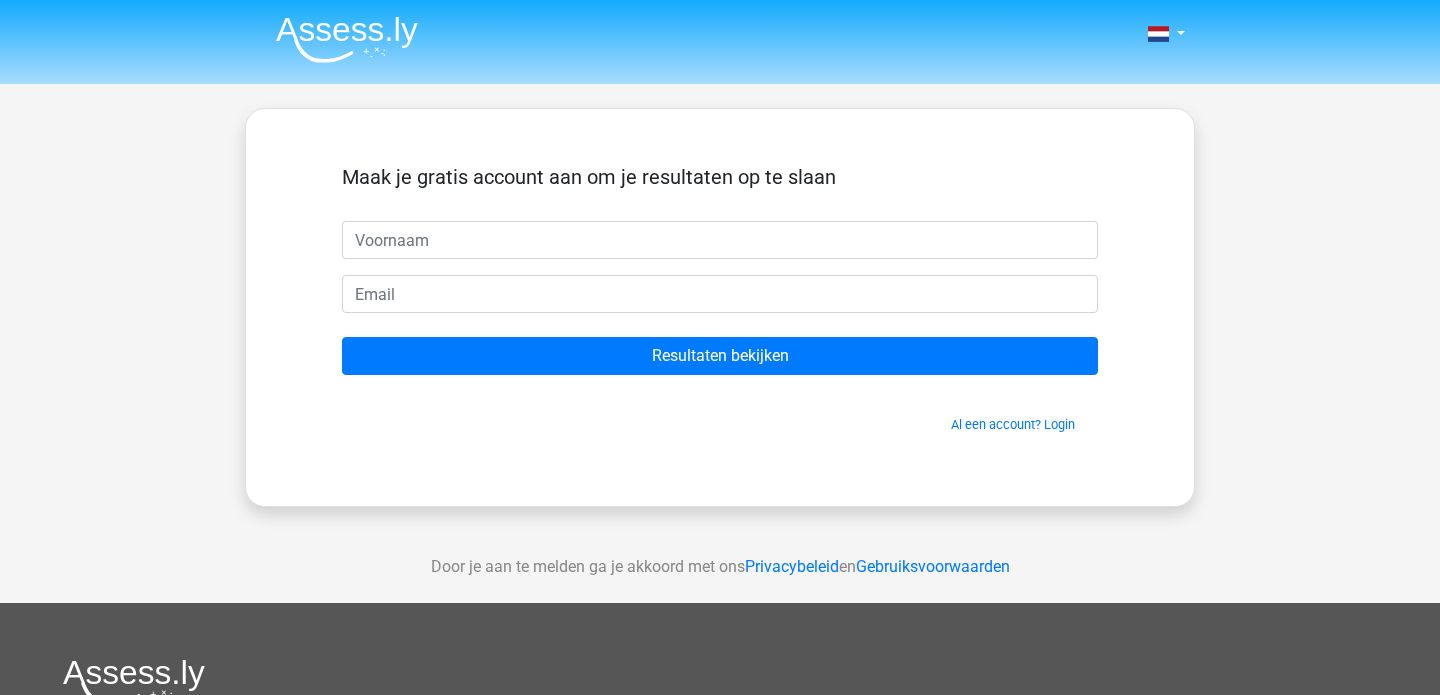 scroll, scrollTop: 0, scrollLeft: 0, axis: both 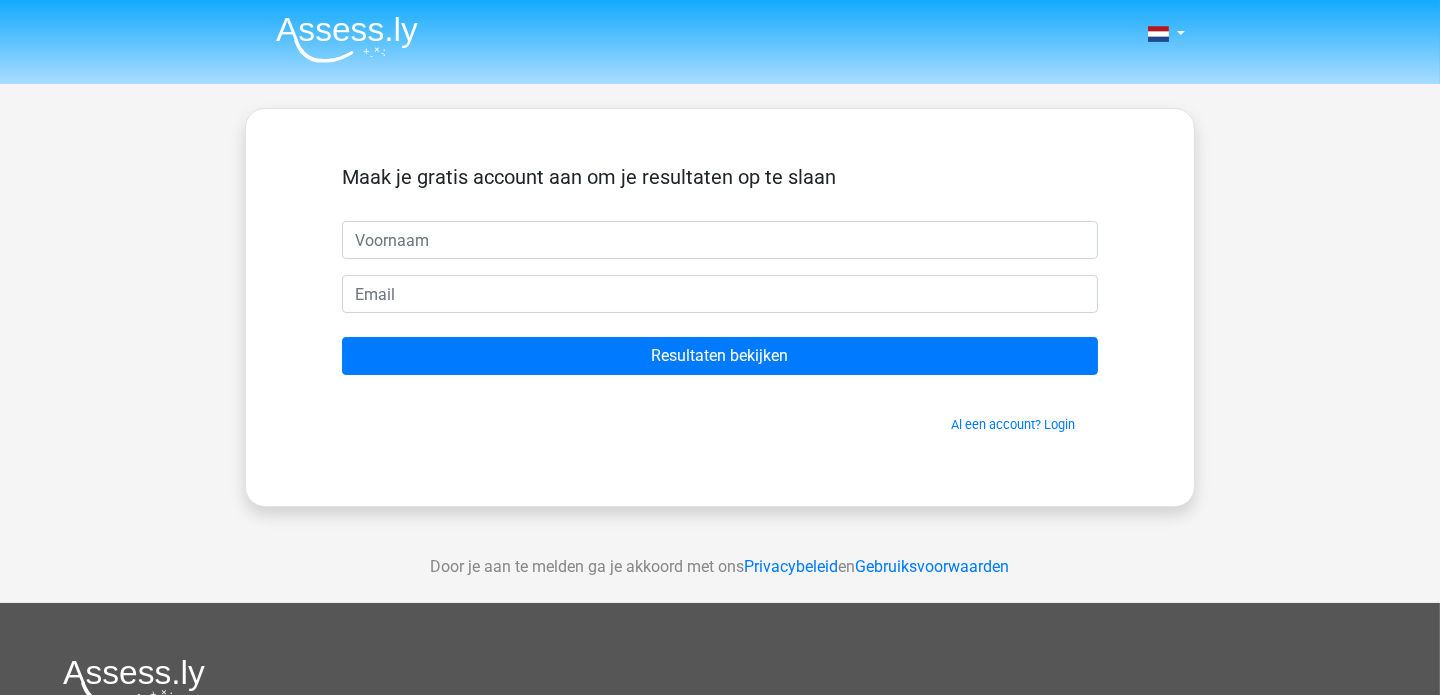 click at bounding box center (720, 240) 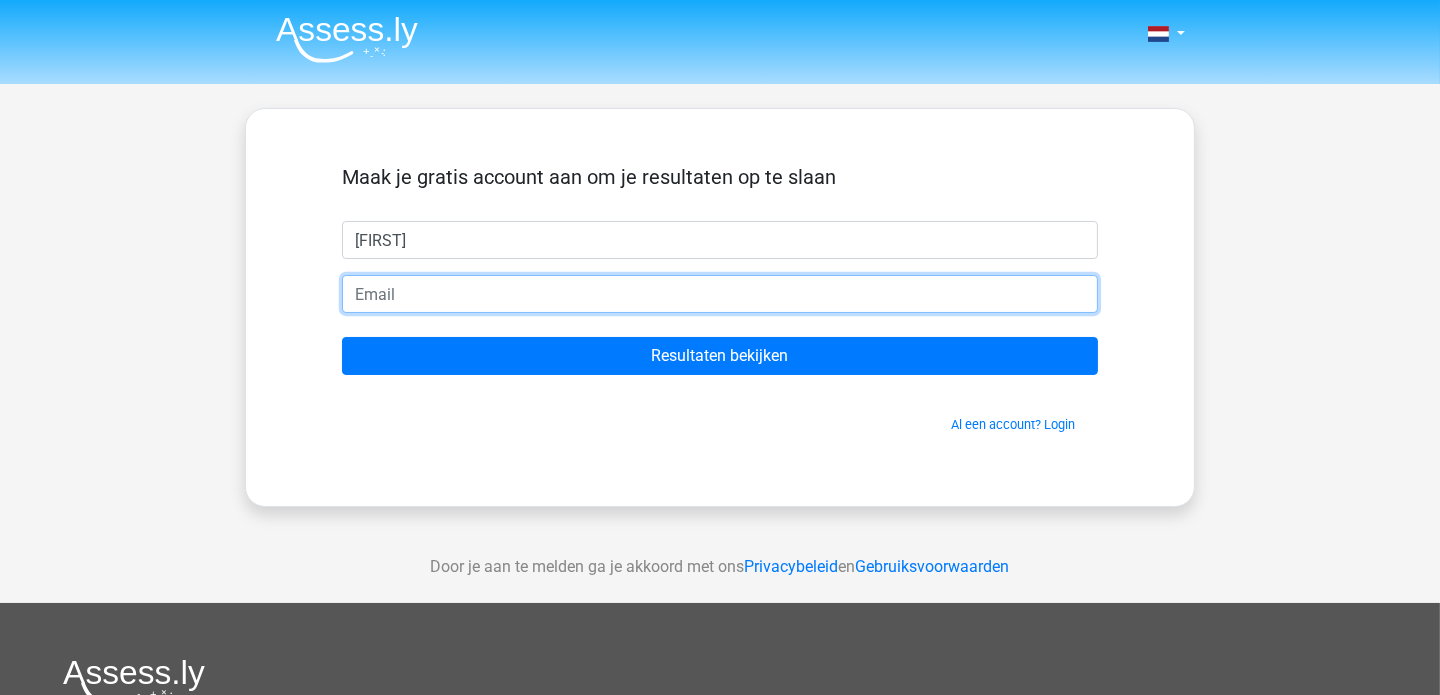 click at bounding box center (720, 294) 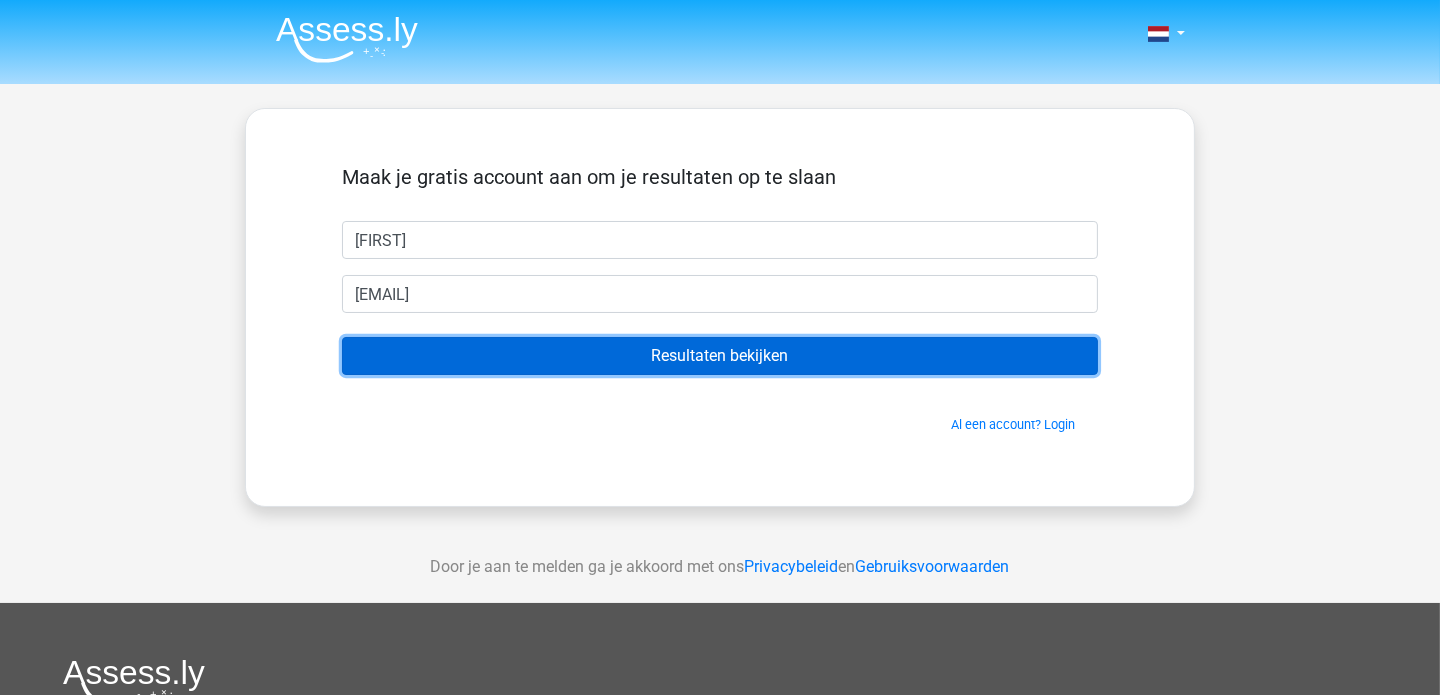 click on "Resultaten bekijken" at bounding box center (720, 356) 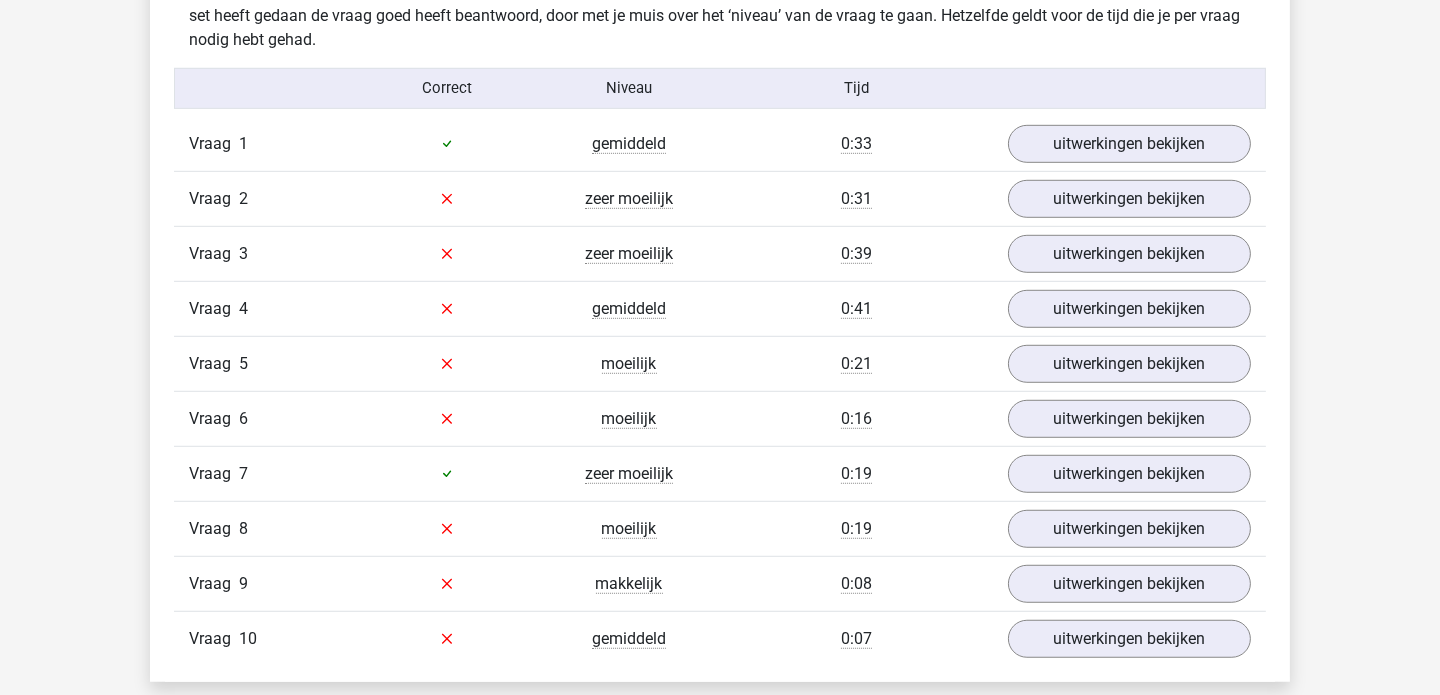 scroll, scrollTop: 1615, scrollLeft: 0, axis: vertical 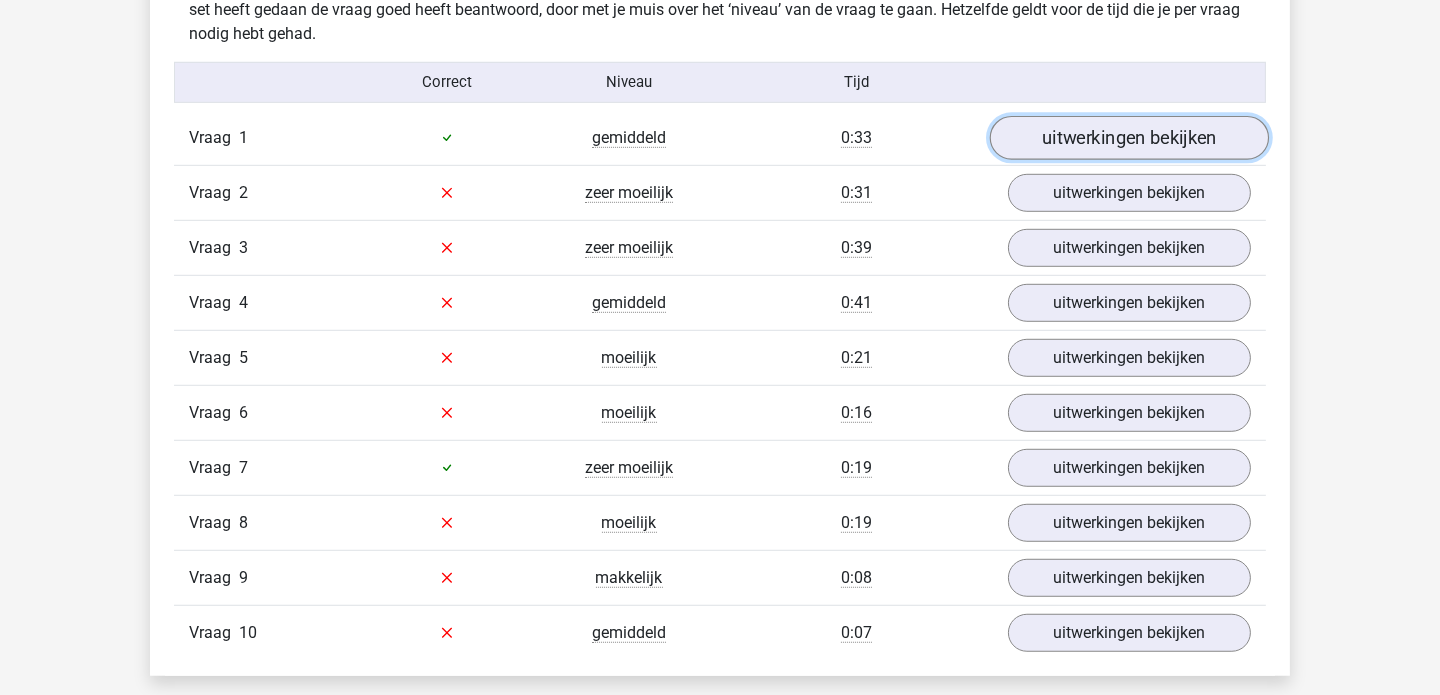 click on "uitwerkingen bekijken" at bounding box center (1129, 138) 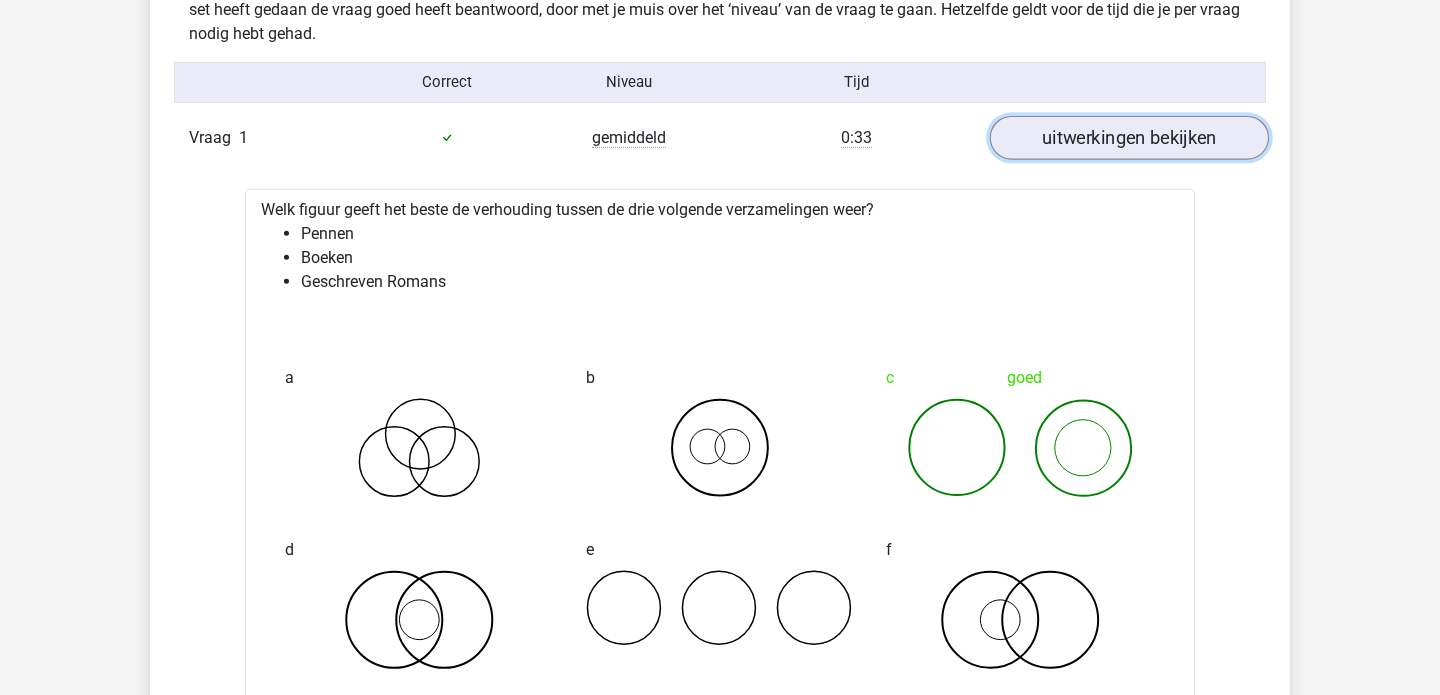 click on "uitwerkingen bekijken" at bounding box center [1129, 138] 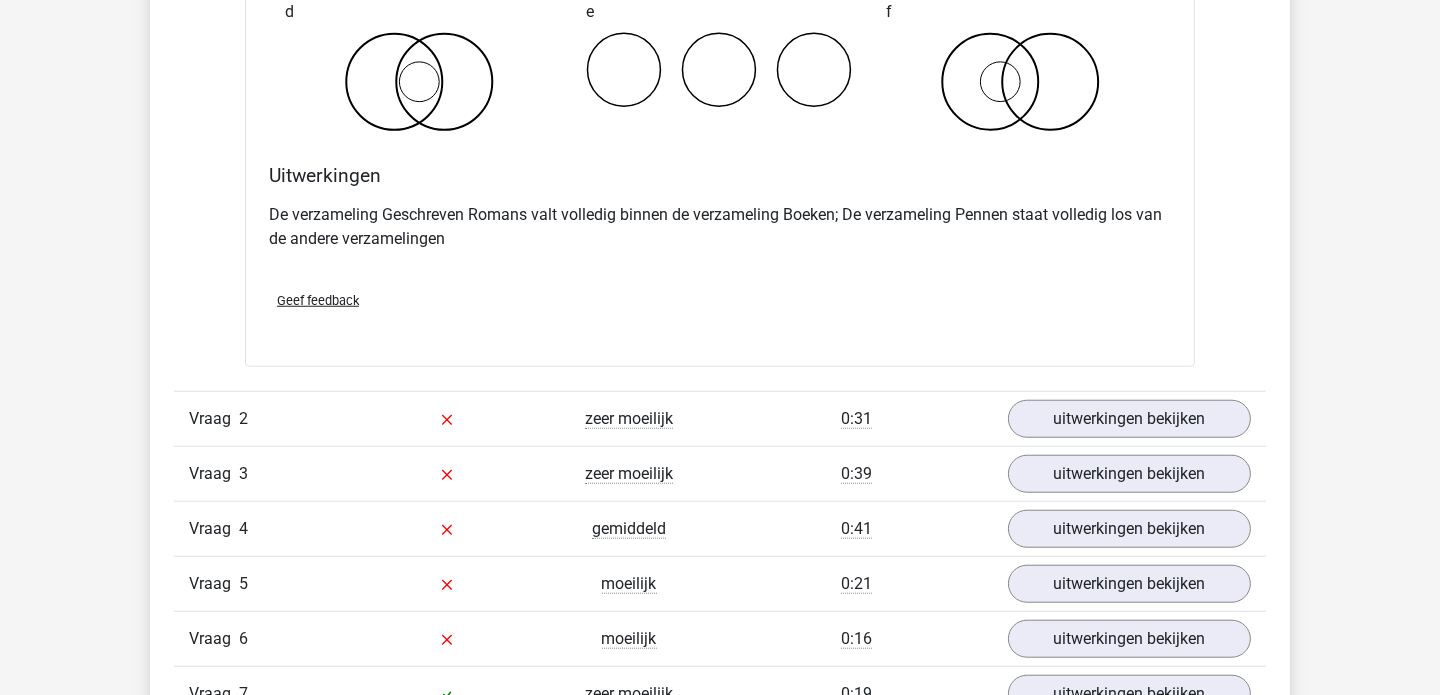 scroll, scrollTop: 2165, scrollLeft: 0, axis: vertical 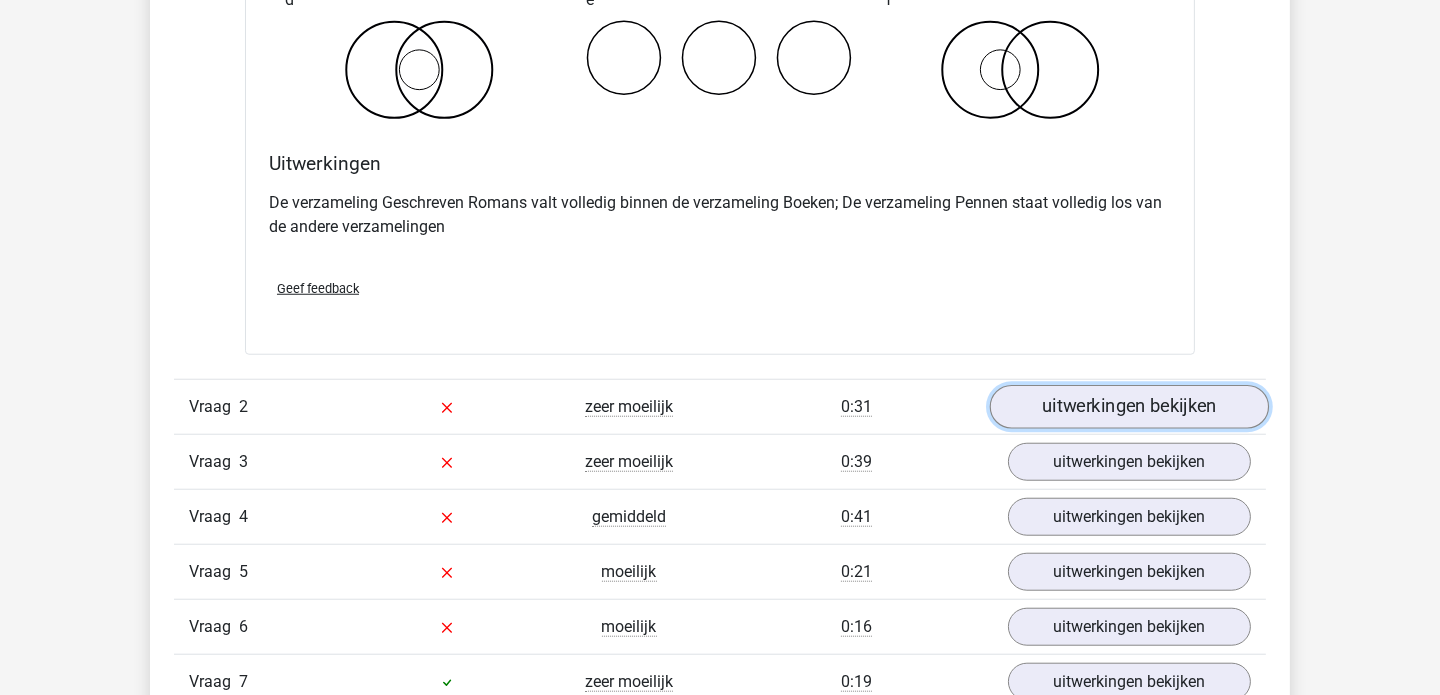 click on "uitwerkingen bekijken" at bounding box center [1129, 407] 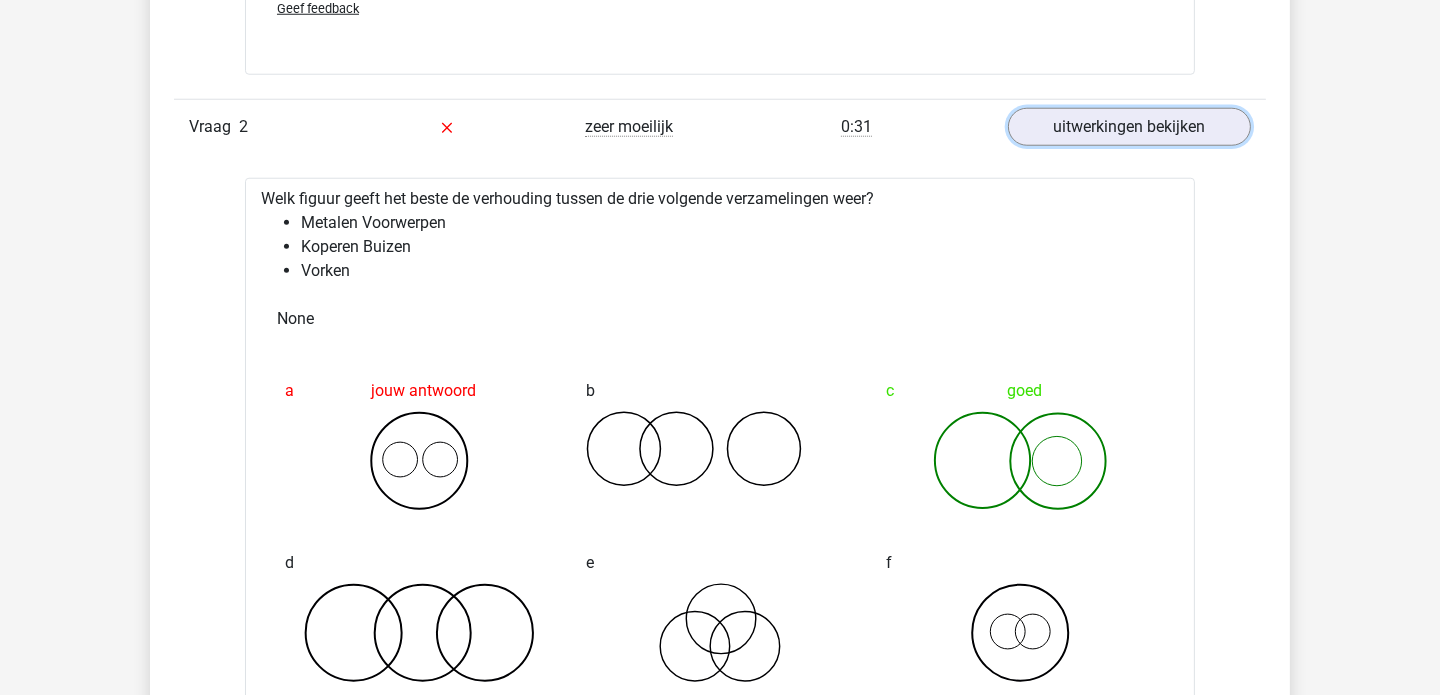 scroll, scrollTop: 2431, scrollLeft: 0, axis: vertical 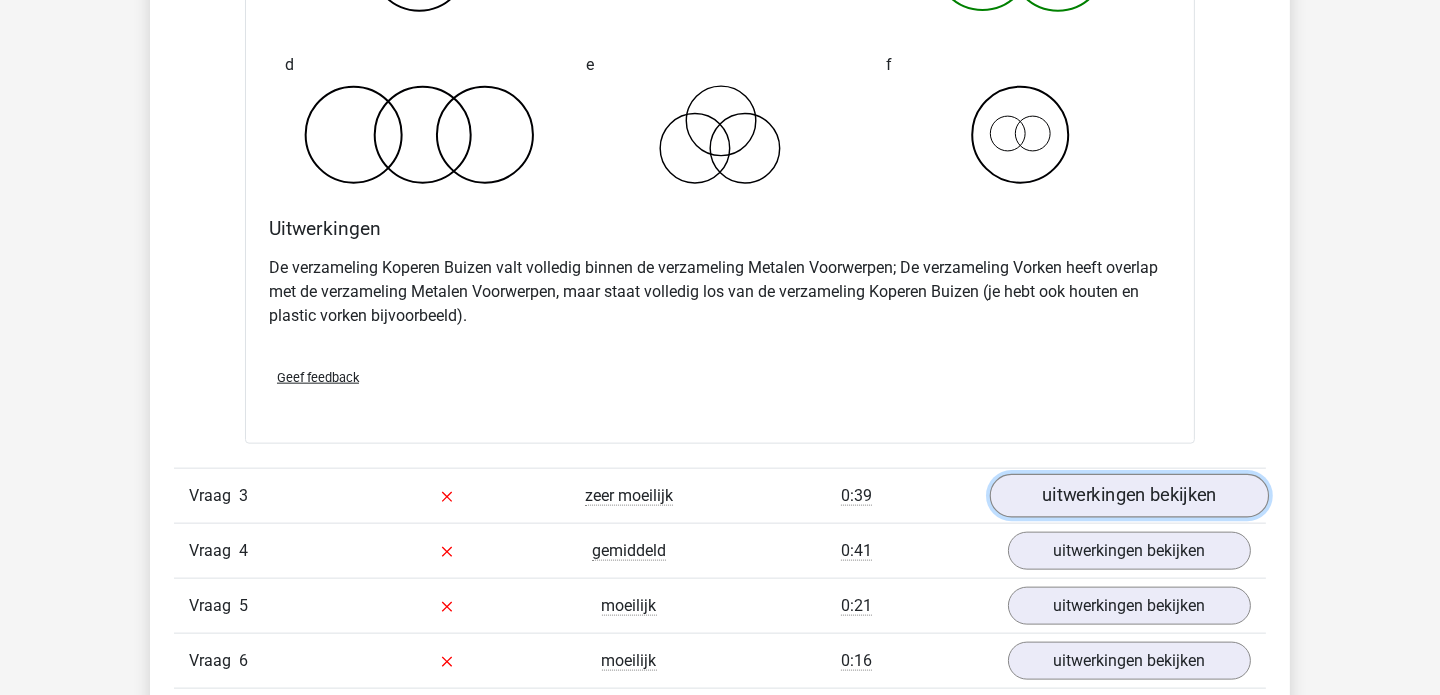 click on "uitwerkingen bekijken" at bounding box center [1129, 496] 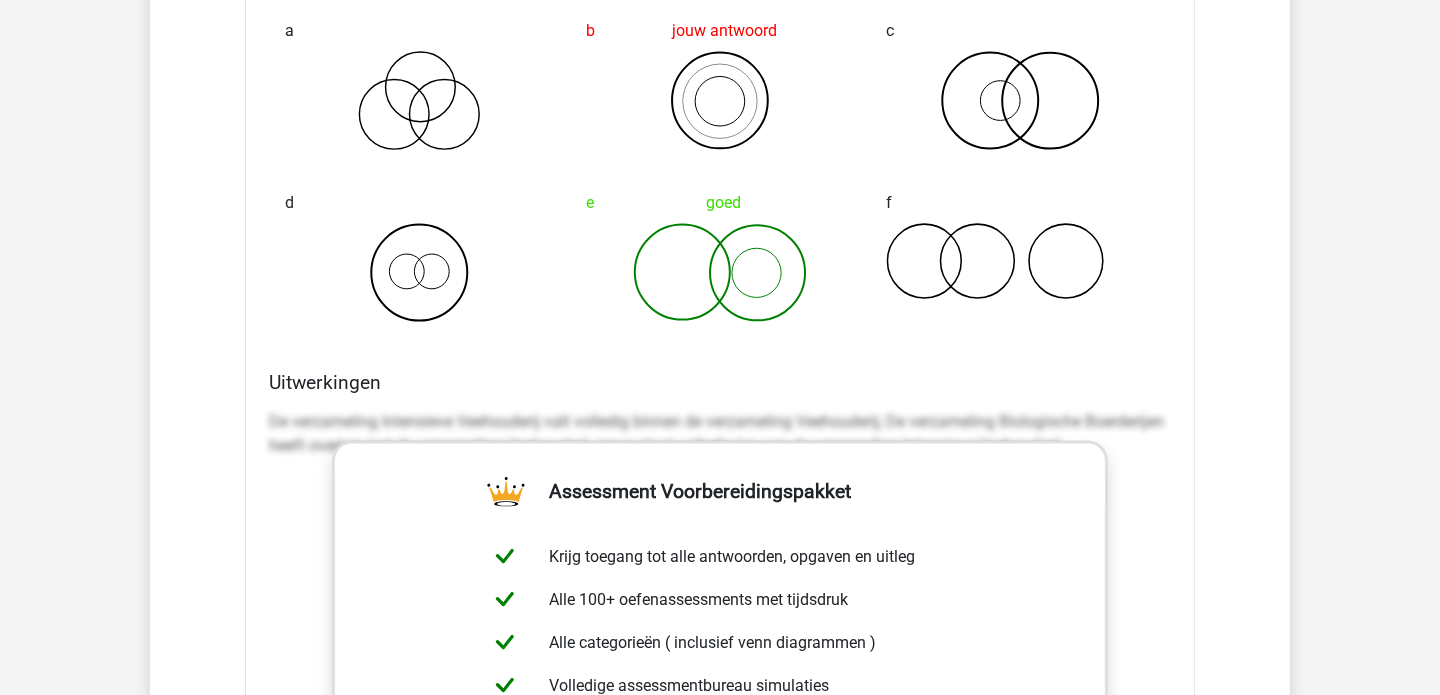 scroll, scrollTop: 3613, scrollLeft: 0, axis: vertical 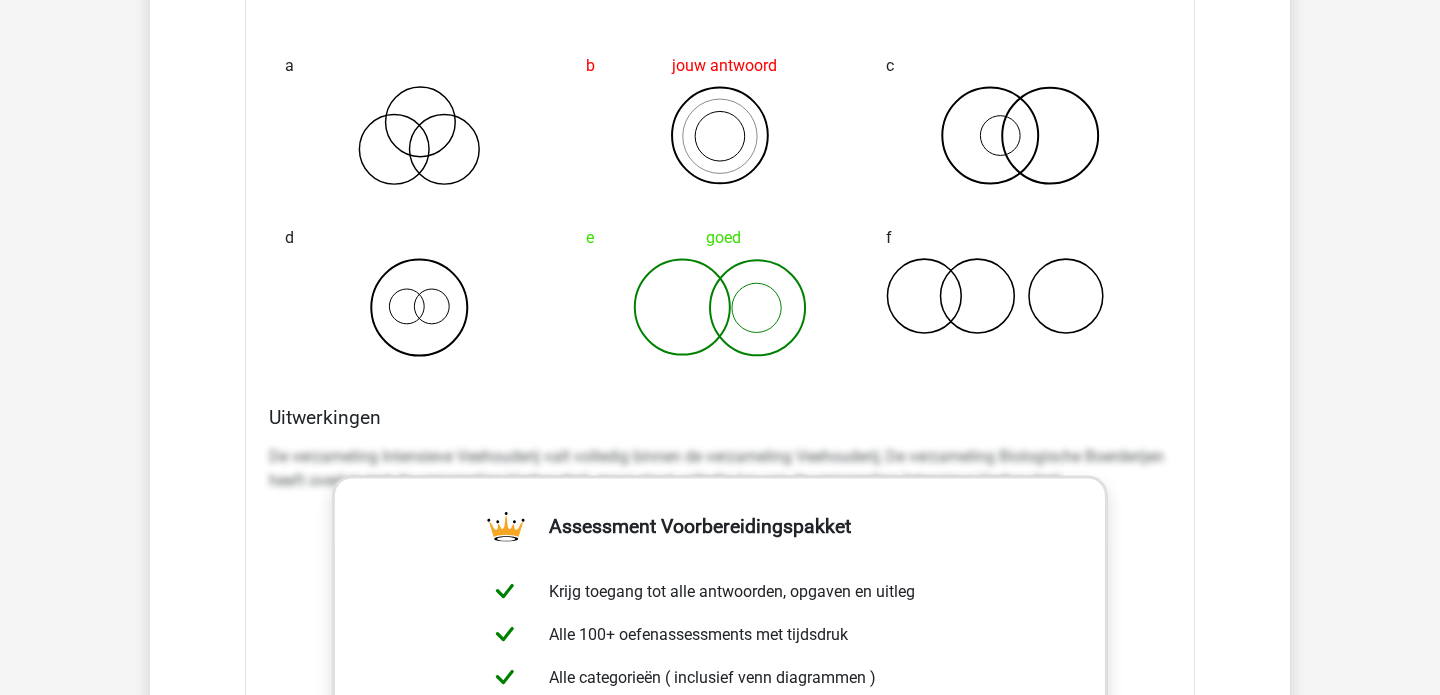 click on "De verzameling Intensieve Veehouderij valt volledig binnen de verzameling Veehouderij; De verzameling Biologische Boerderijen heeft overlap met de verzameling Veehouderij, maar staat volledig los van de verzameling Intensieve Veehouderij" at bounding box center (720, 469) 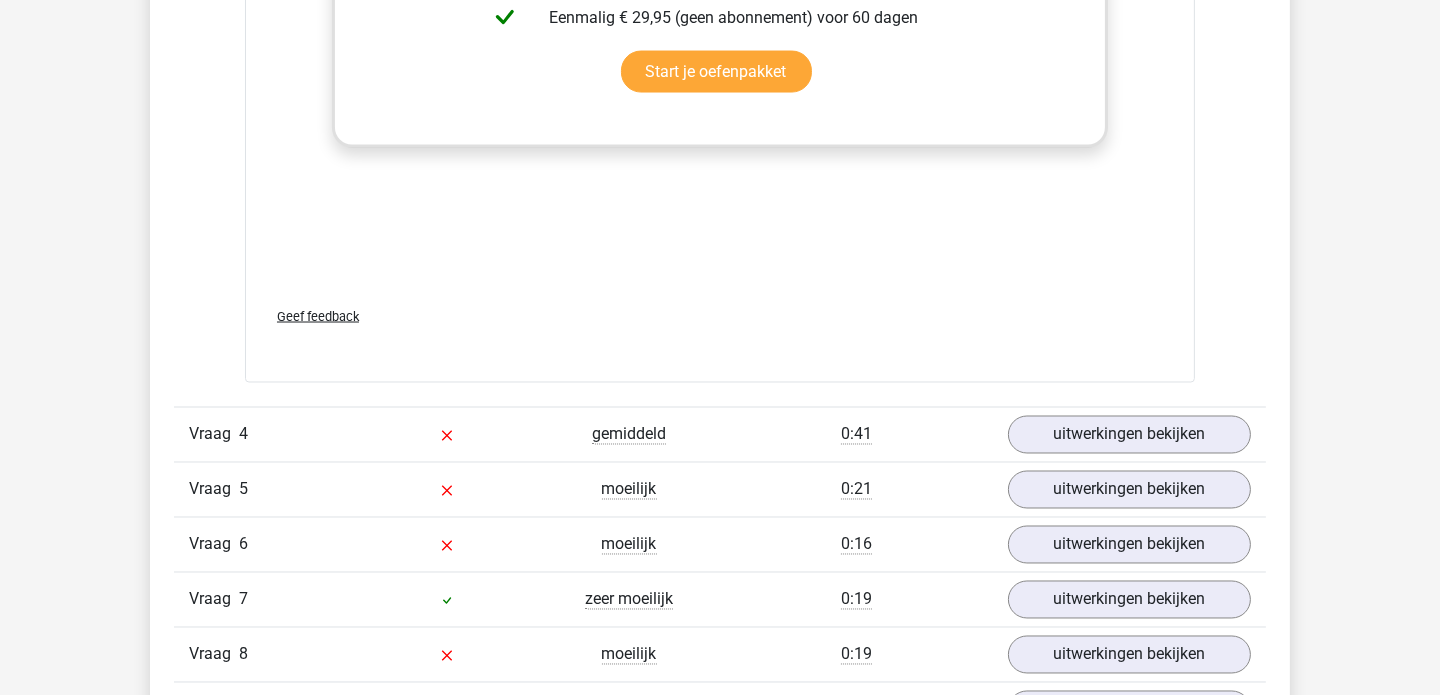 scroll, scrollTop: 4362, scrollLeft: 0, axis: vertical 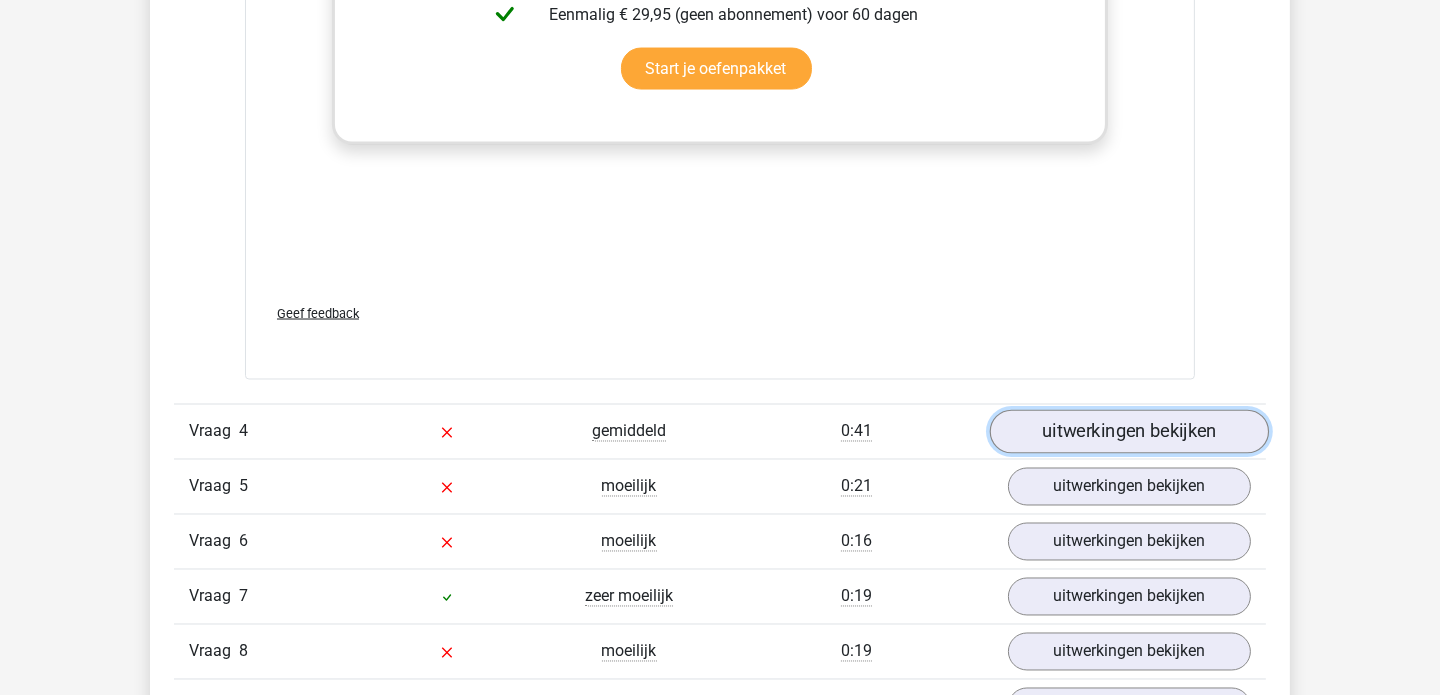 click on "uitwerkingen bekijken" at bounding box center [1129, 432] 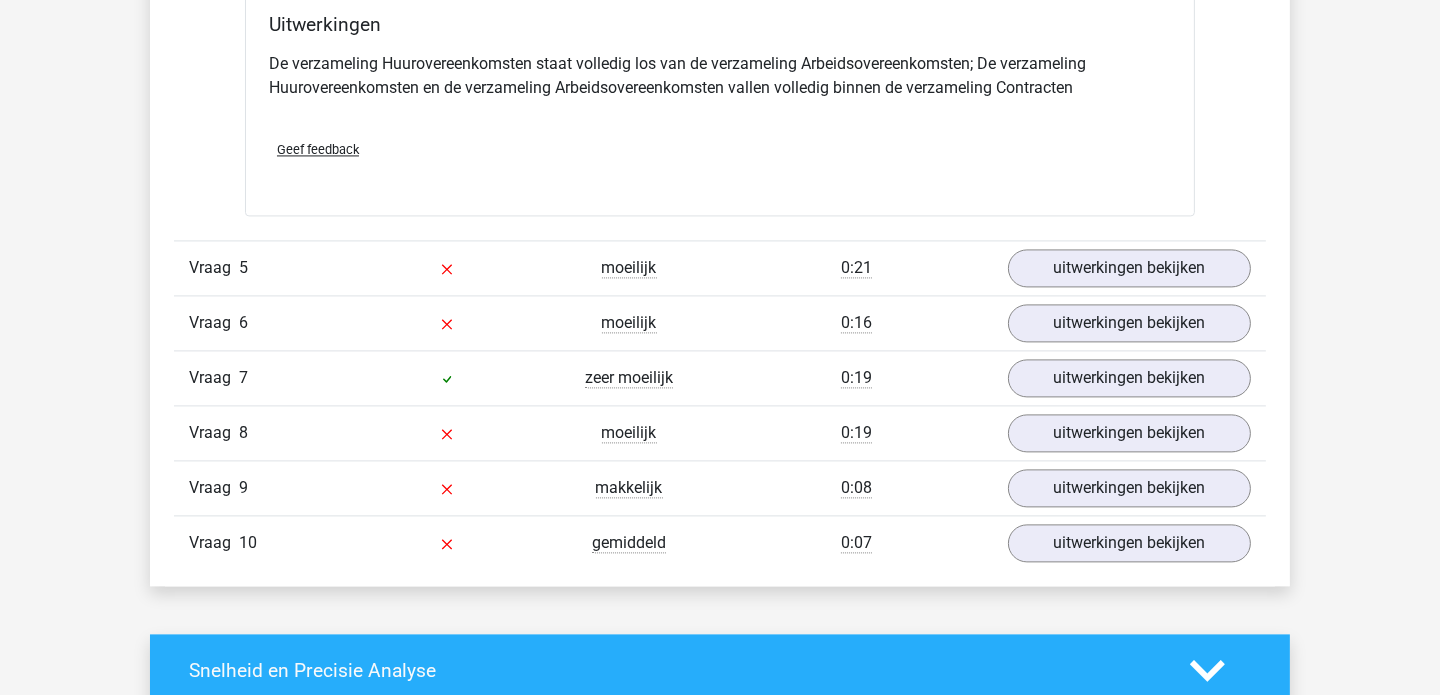 scroll, scrollTop: 5346, scrollLeft: 0, axis: vertical 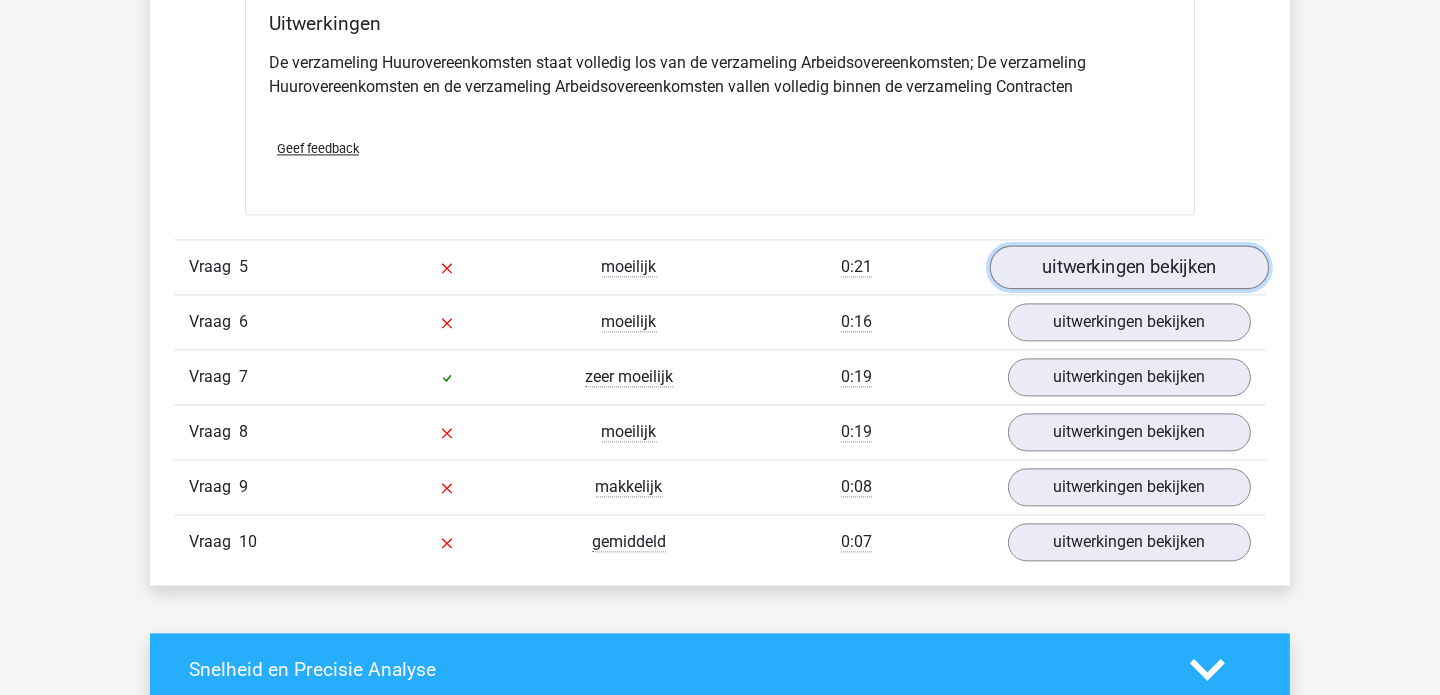 click on "uitwerkingen bekijken" at bounding box center (1129, 268) 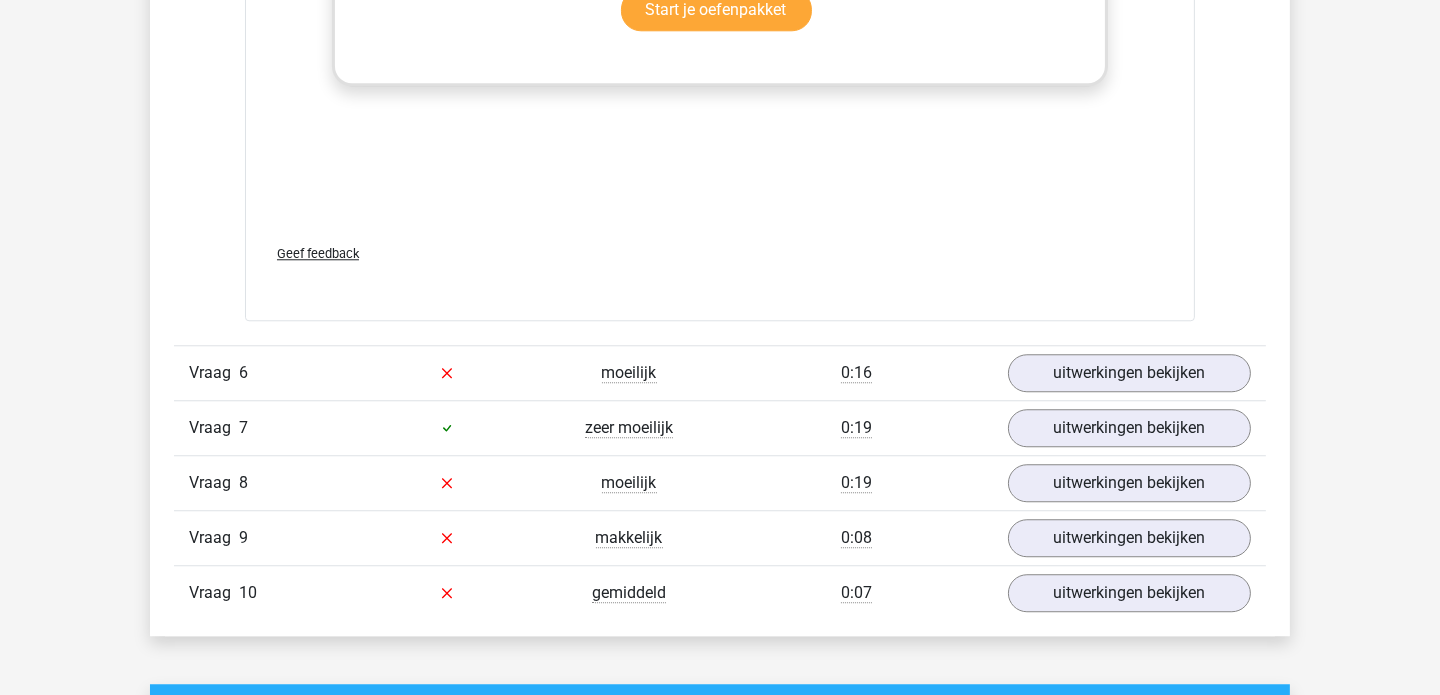 scroll, scrollTop: 6607, scrollLeft: 0, axis: vertical 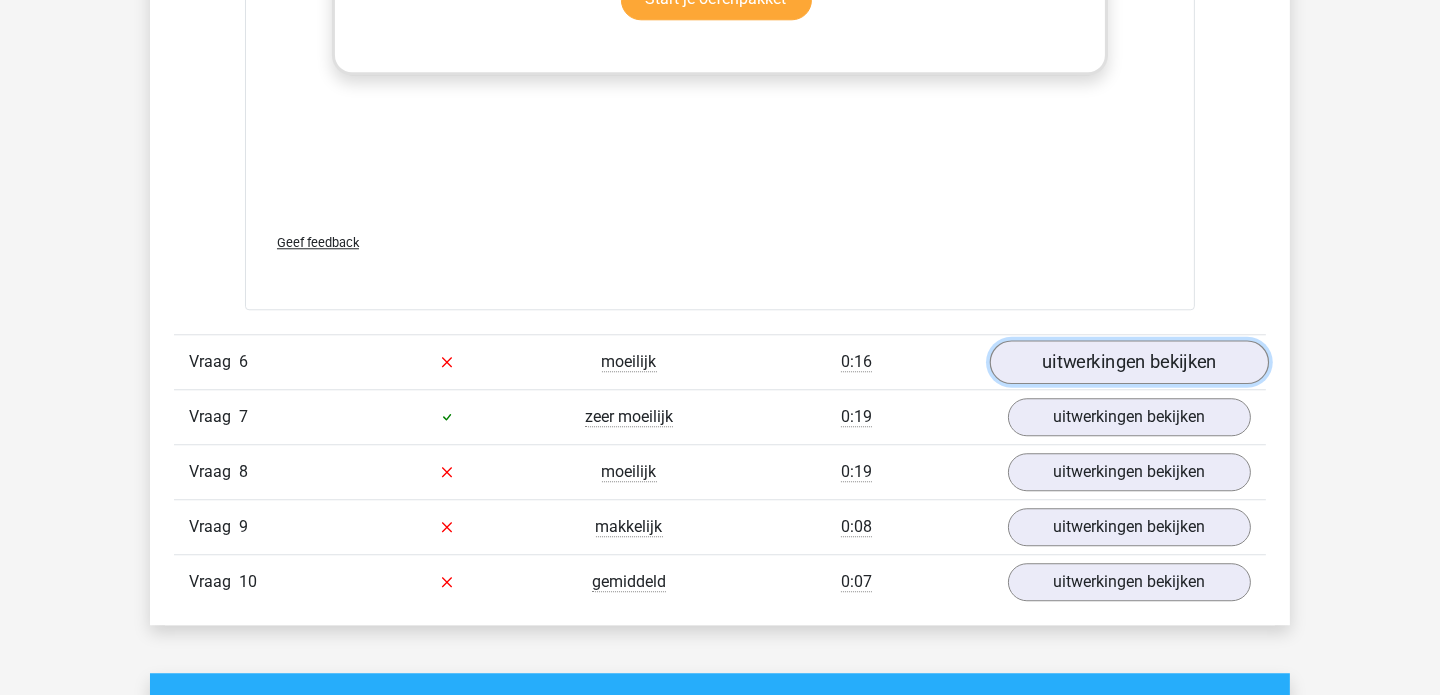 click on "uitwerkingen bekijken" at bounding box center (1129, 362) 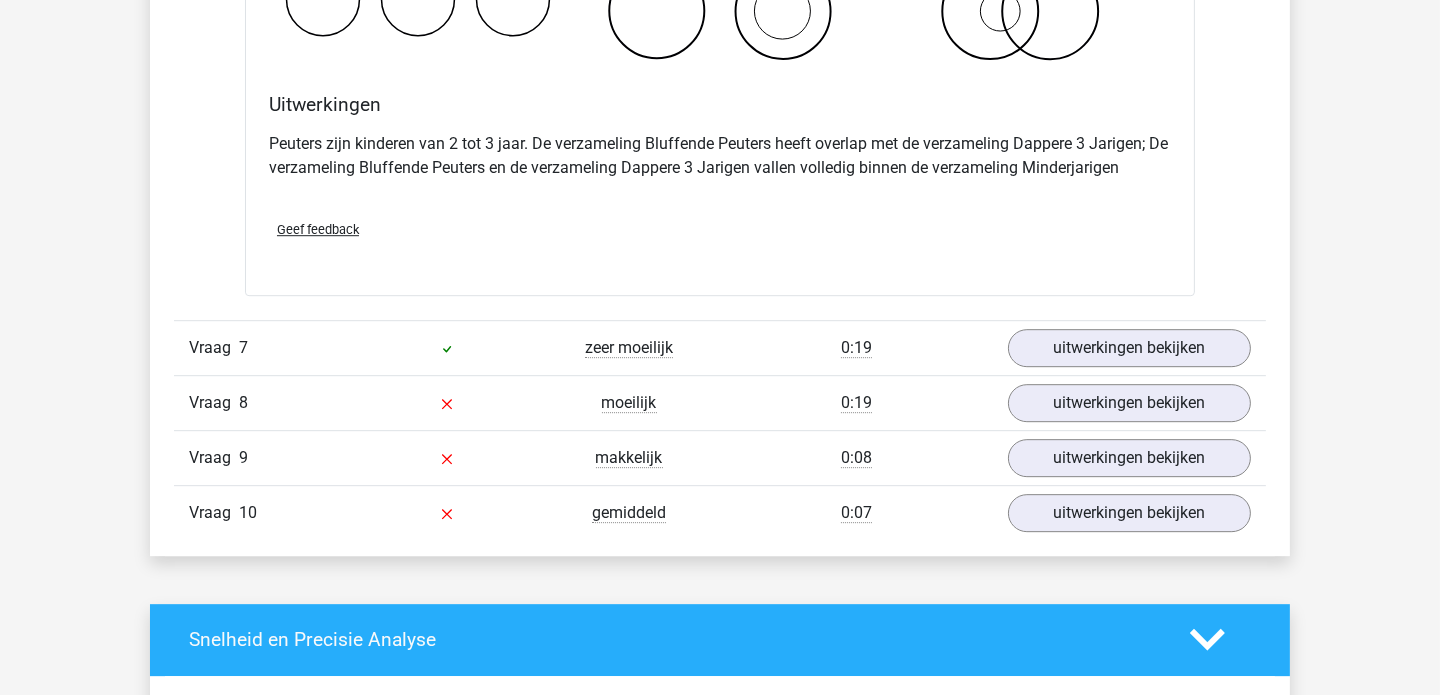 scroll, scrollTop: 7474, scrollLeft: 0, axis: vertical 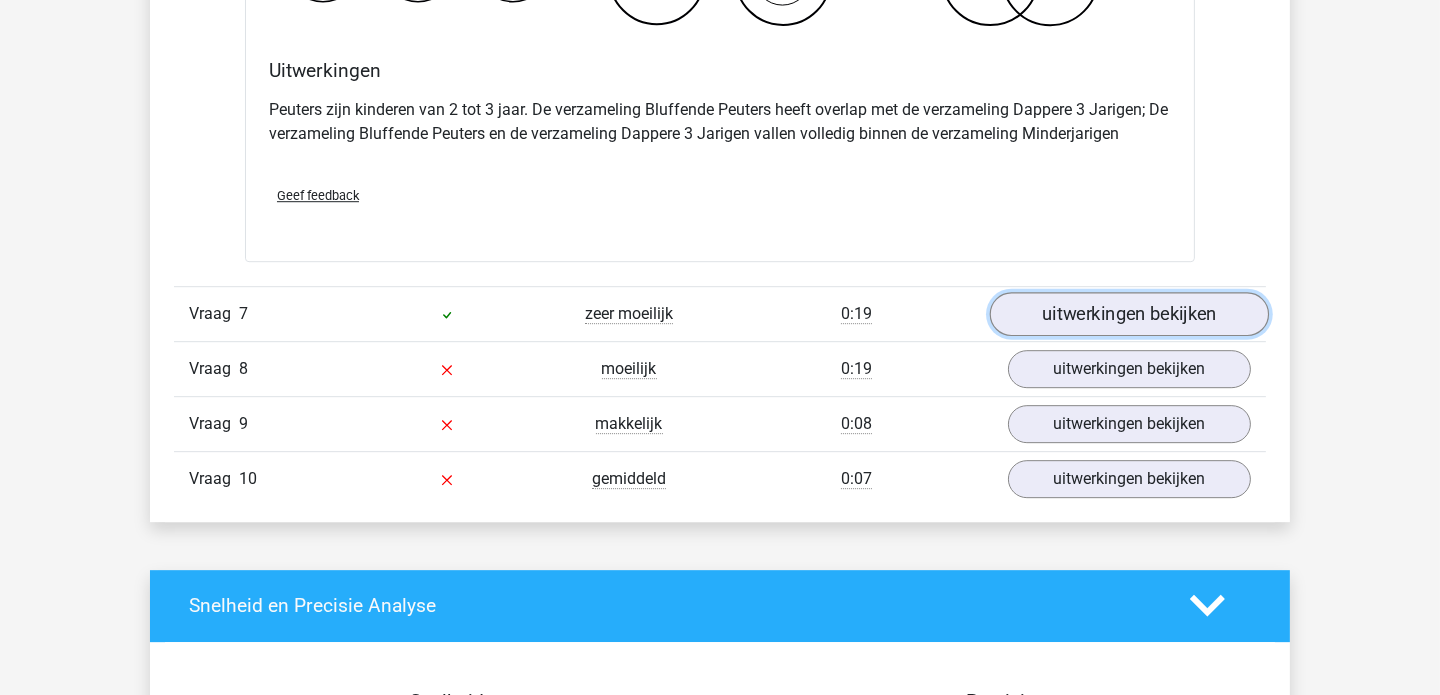 click on "uitwerkingen bekijken" at bounding box center (1129, 314) 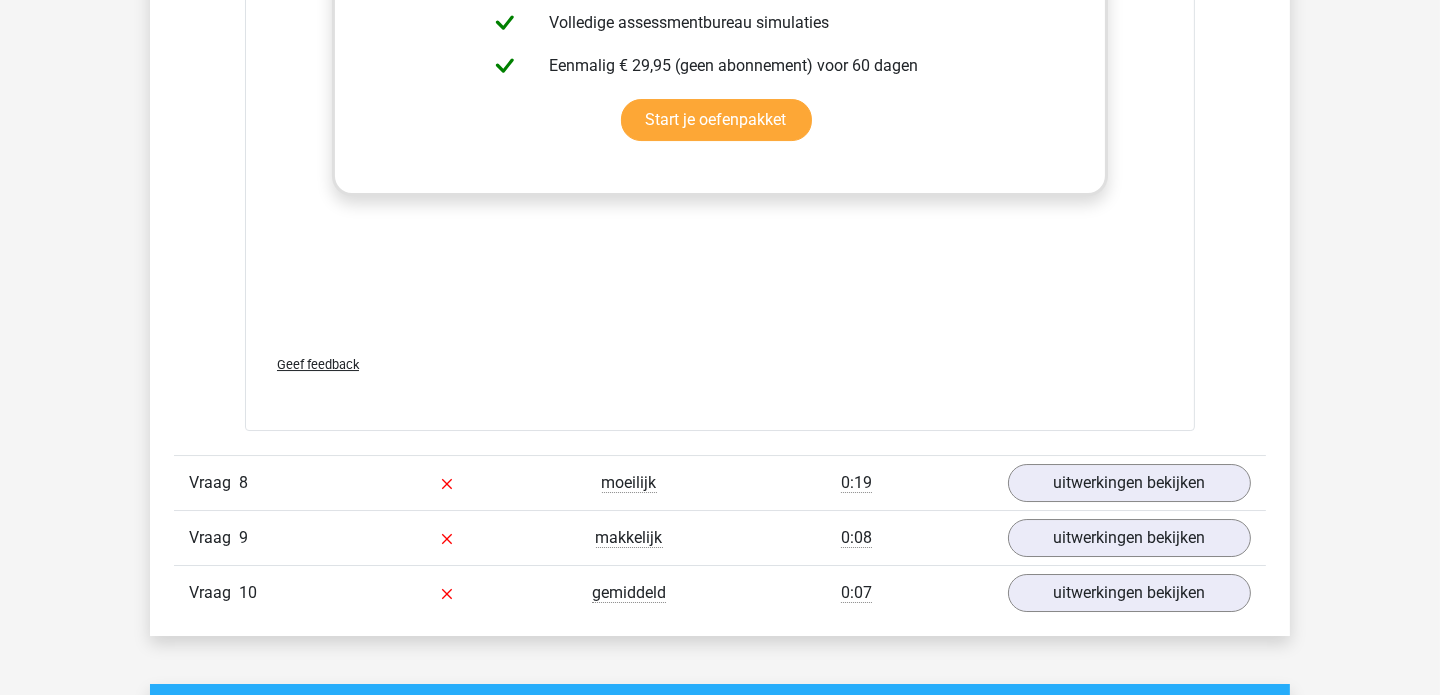 scroll, scrollTop: 8695, scrollLeft: 0, axis: vertical 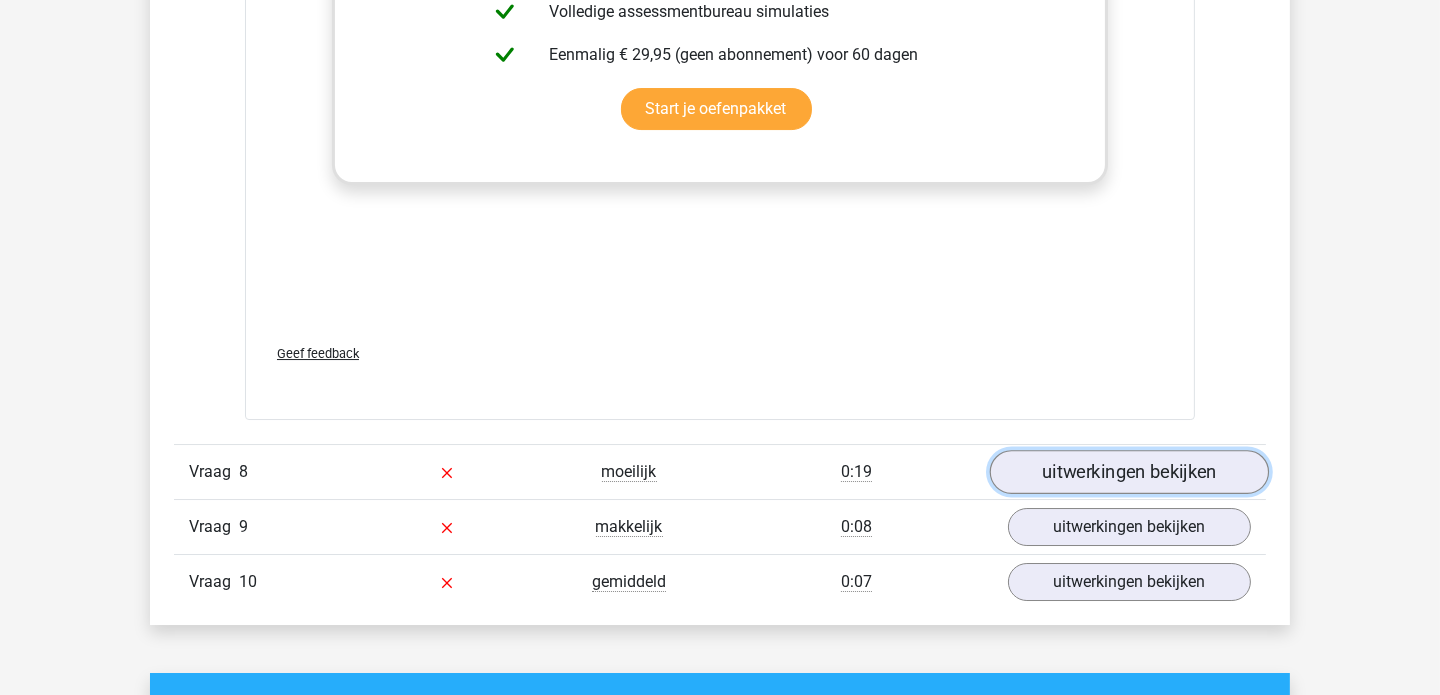 click on "uitwerkingen bekijken" at bounding box center (1129, 472) 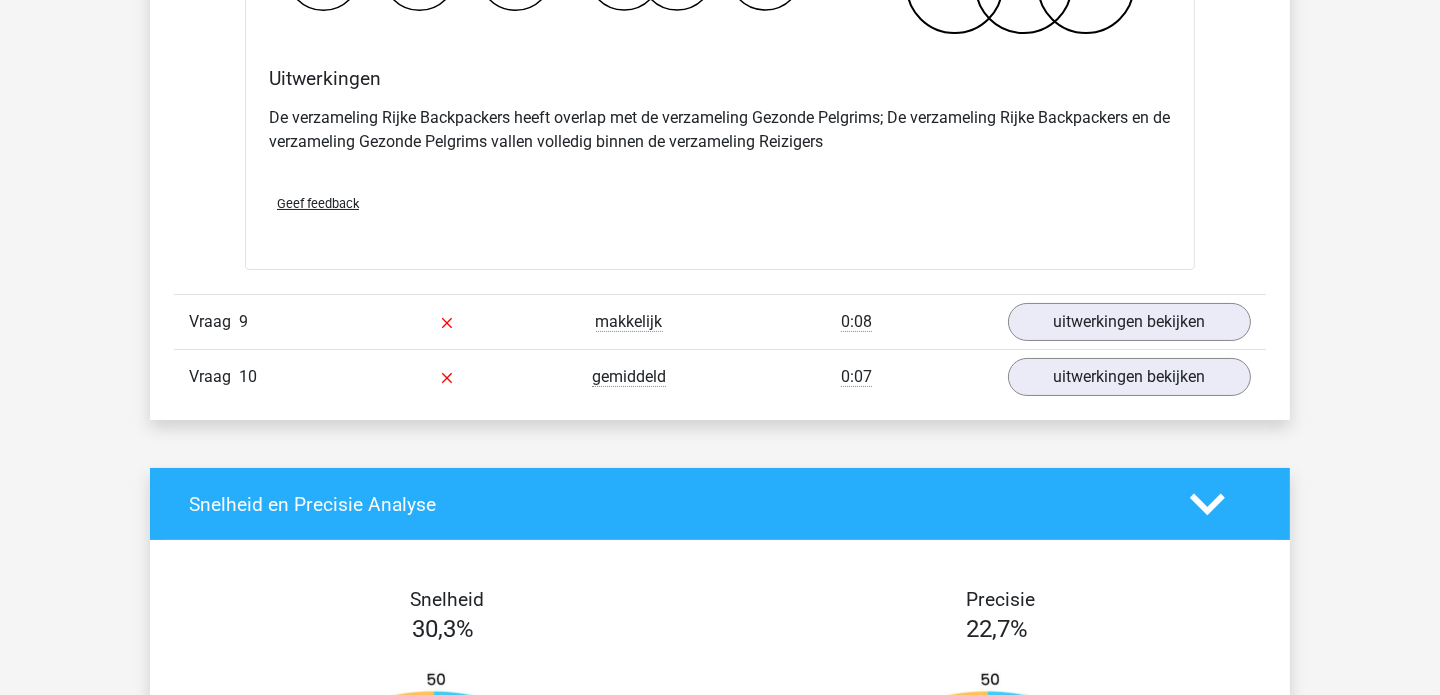 scroll, scrollTop: 9798, scrollLeft: 0, axis: vertical 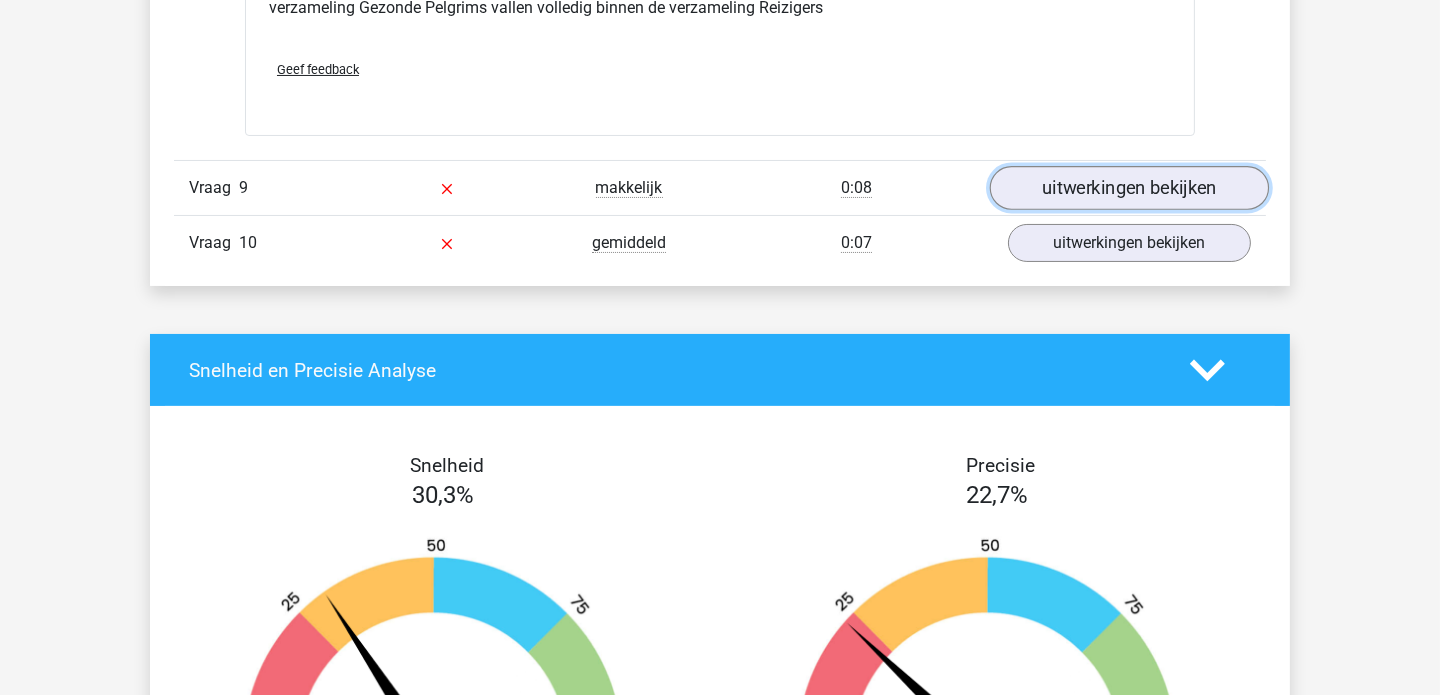 click on "uitwerkingen bekijken" at bounding box center [1129, 188] 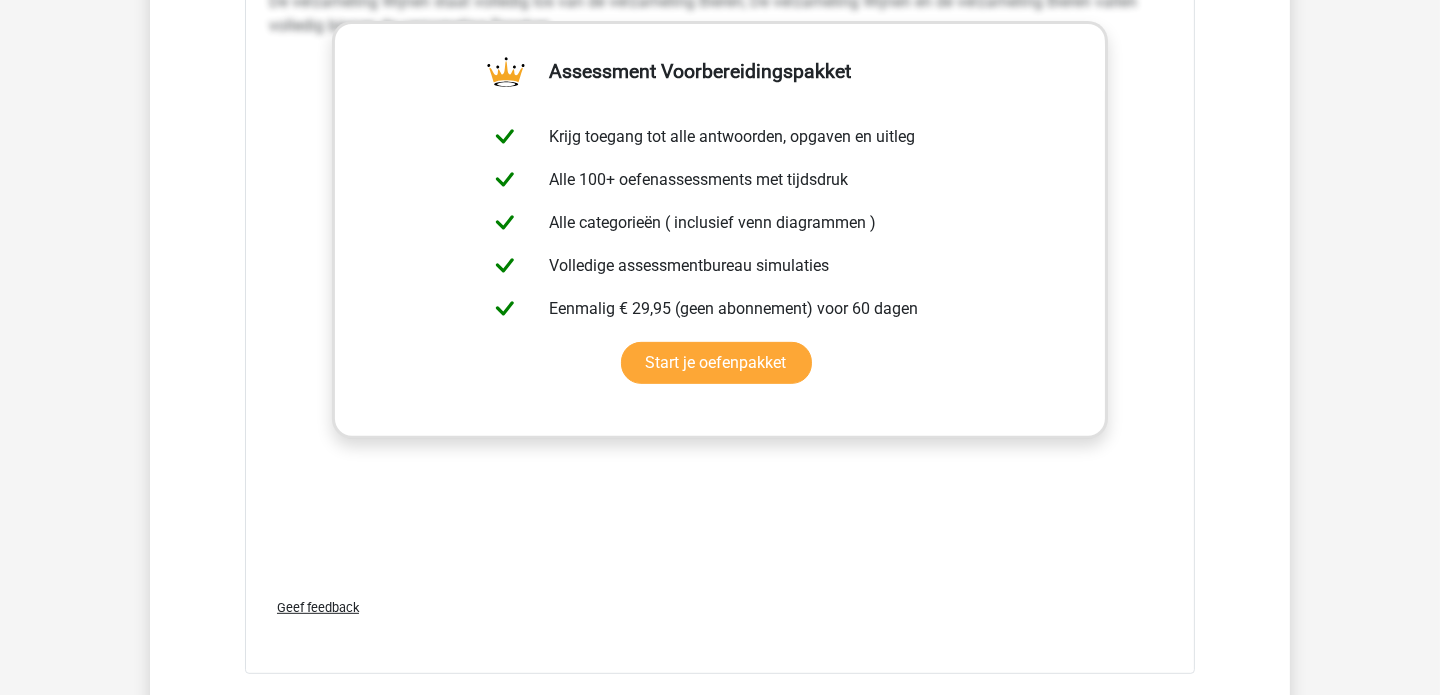 scroll, scrollTop: 10783, scrollLeft: 0, axis: vertical 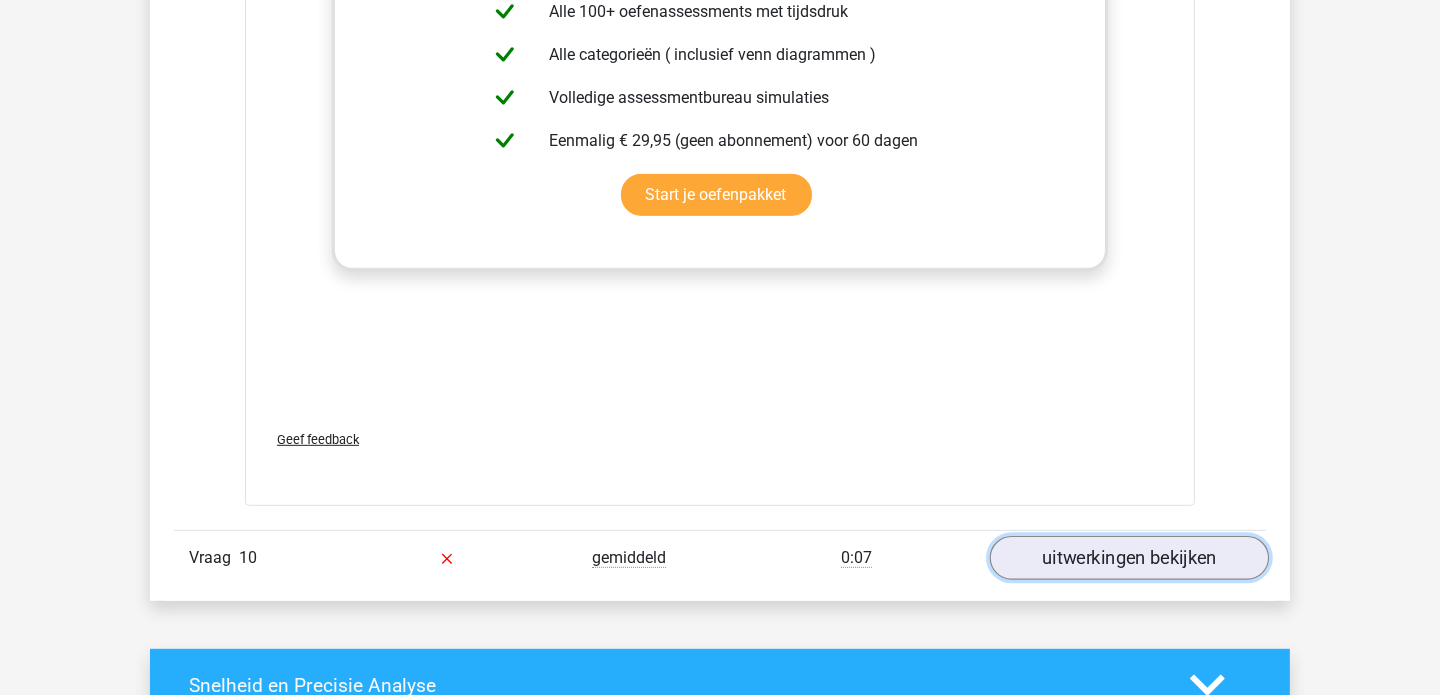 click on "uitwerkingen bekijken" at bounding box center (1129, 559) 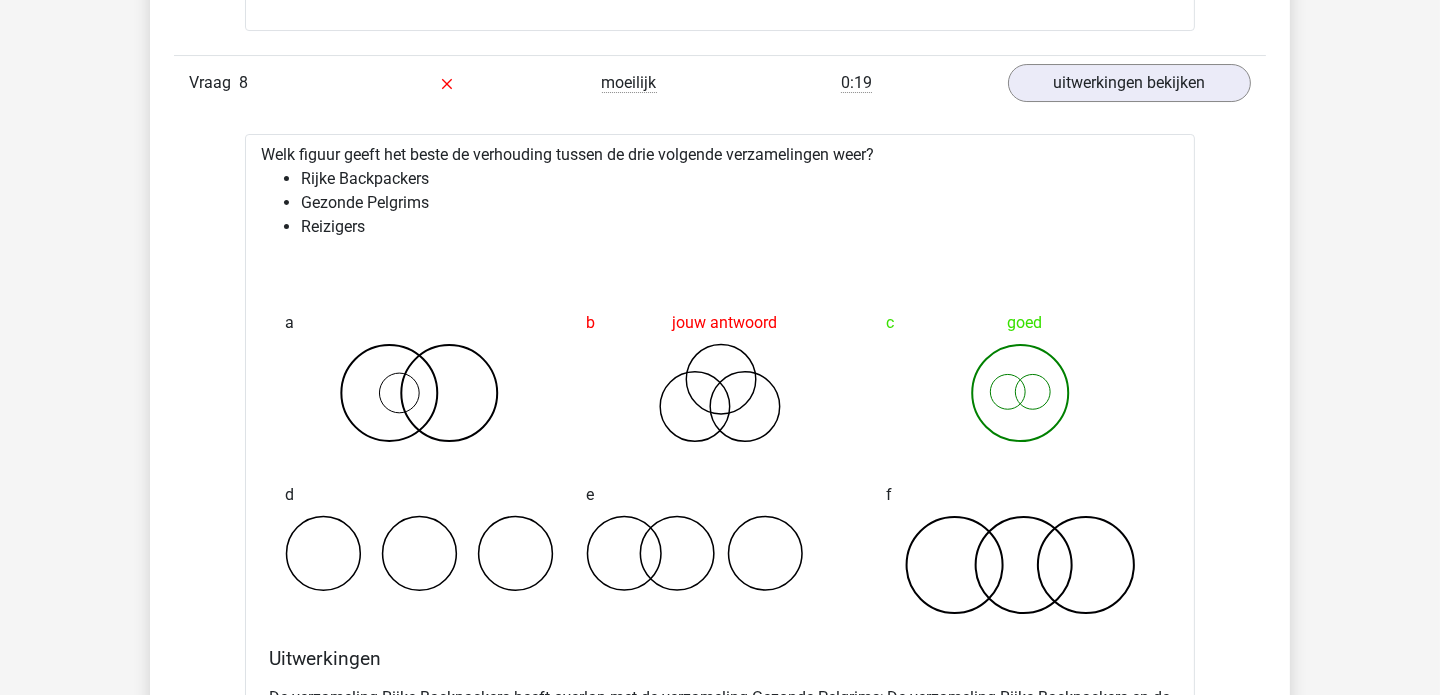 scroll, scrollTop: 8931, scrollLeft: 0, axis: vertical 